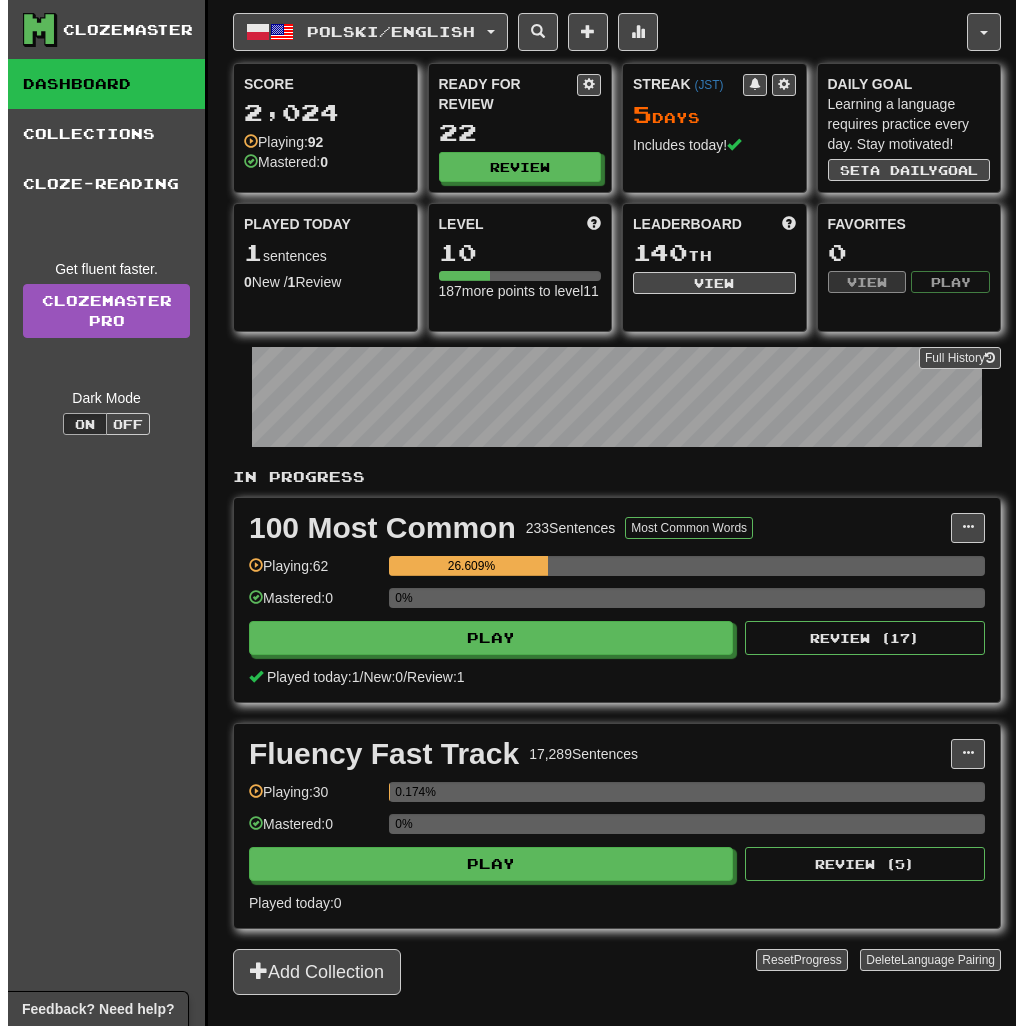 scroll, scrollTop: 0, scrollLeft: 0, axis: both 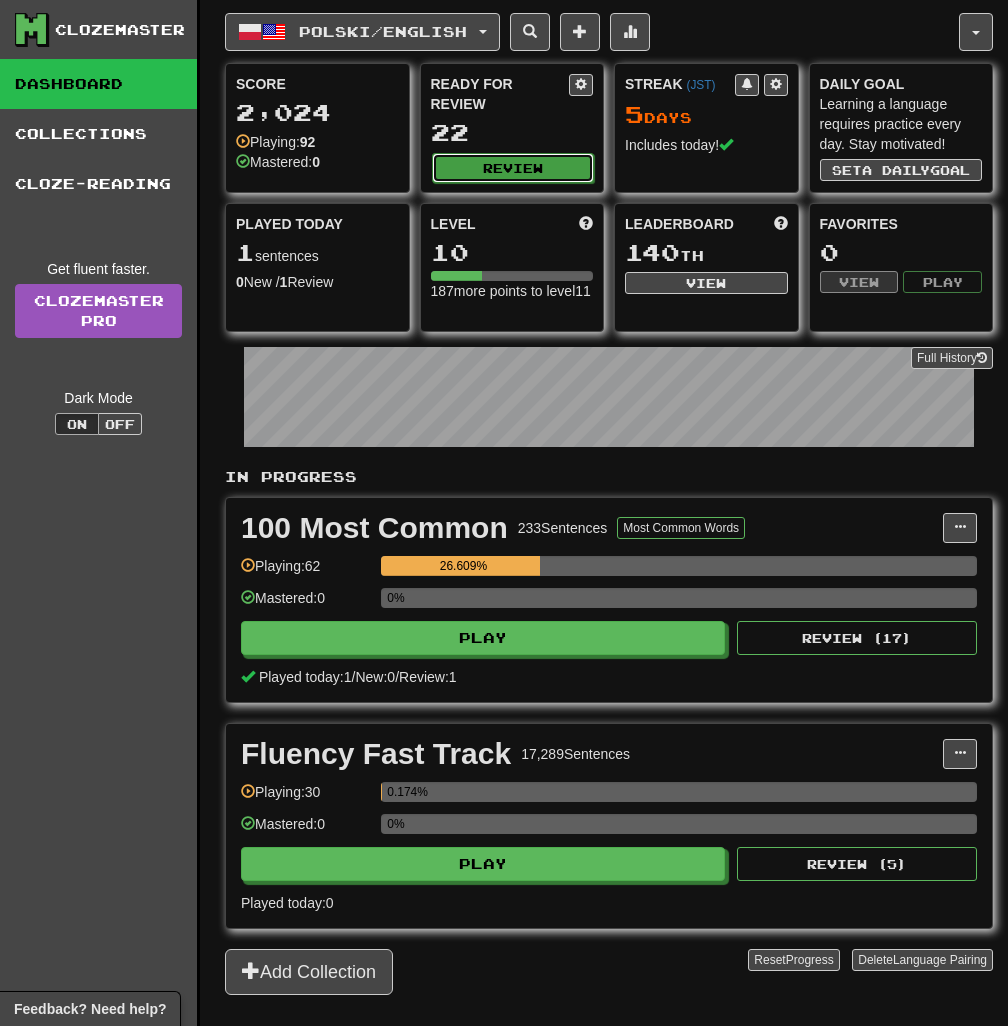 click on "Review" at bounding box center [513, 168] 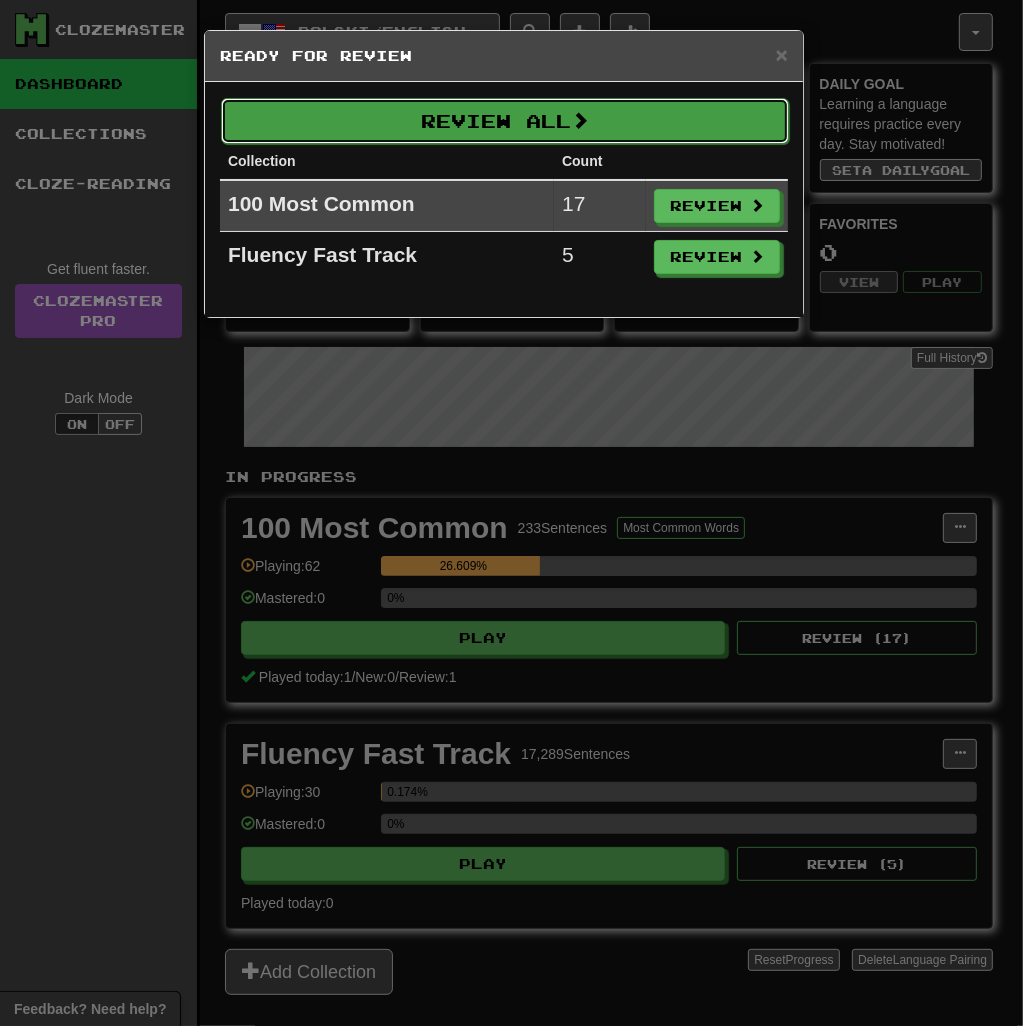 click on "Review All" at bounding box center [505, 121] 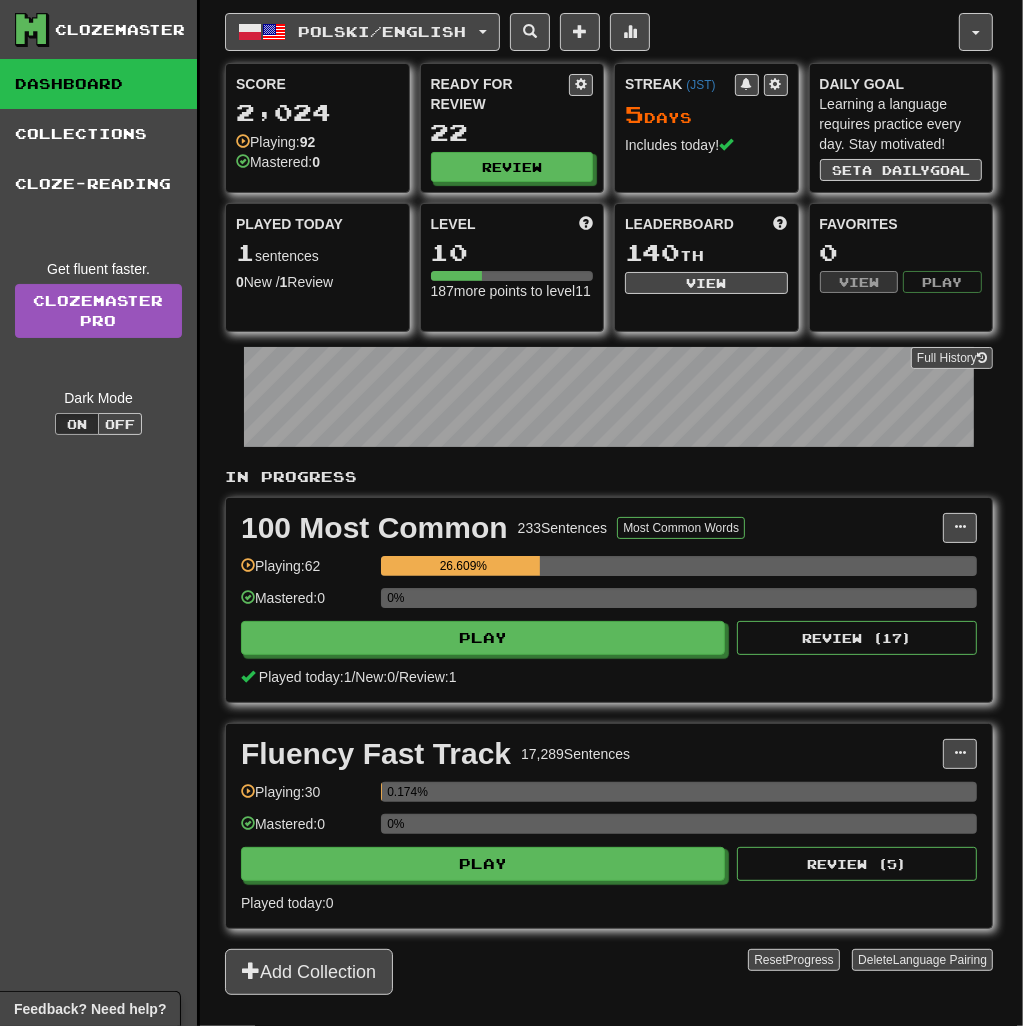select on "**" 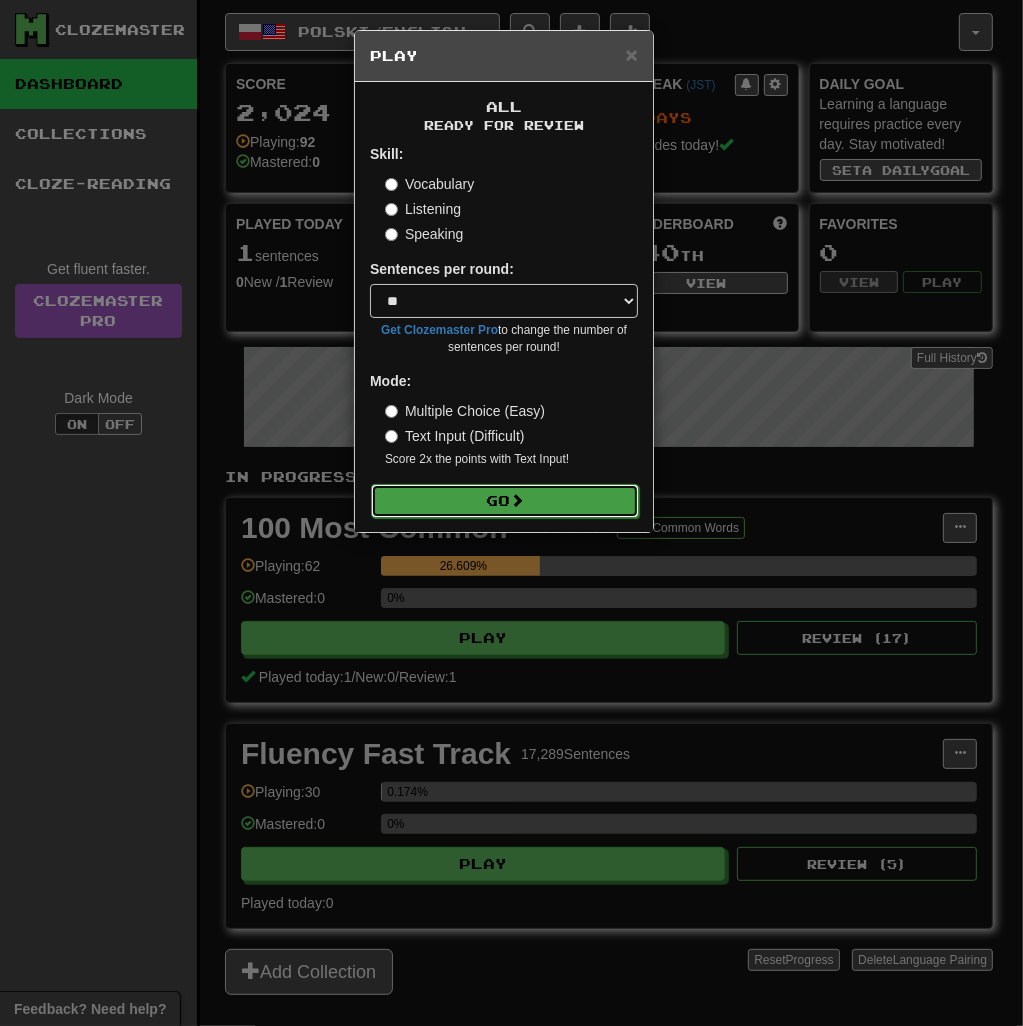 click on "Go" at bounding box center [505, 501] 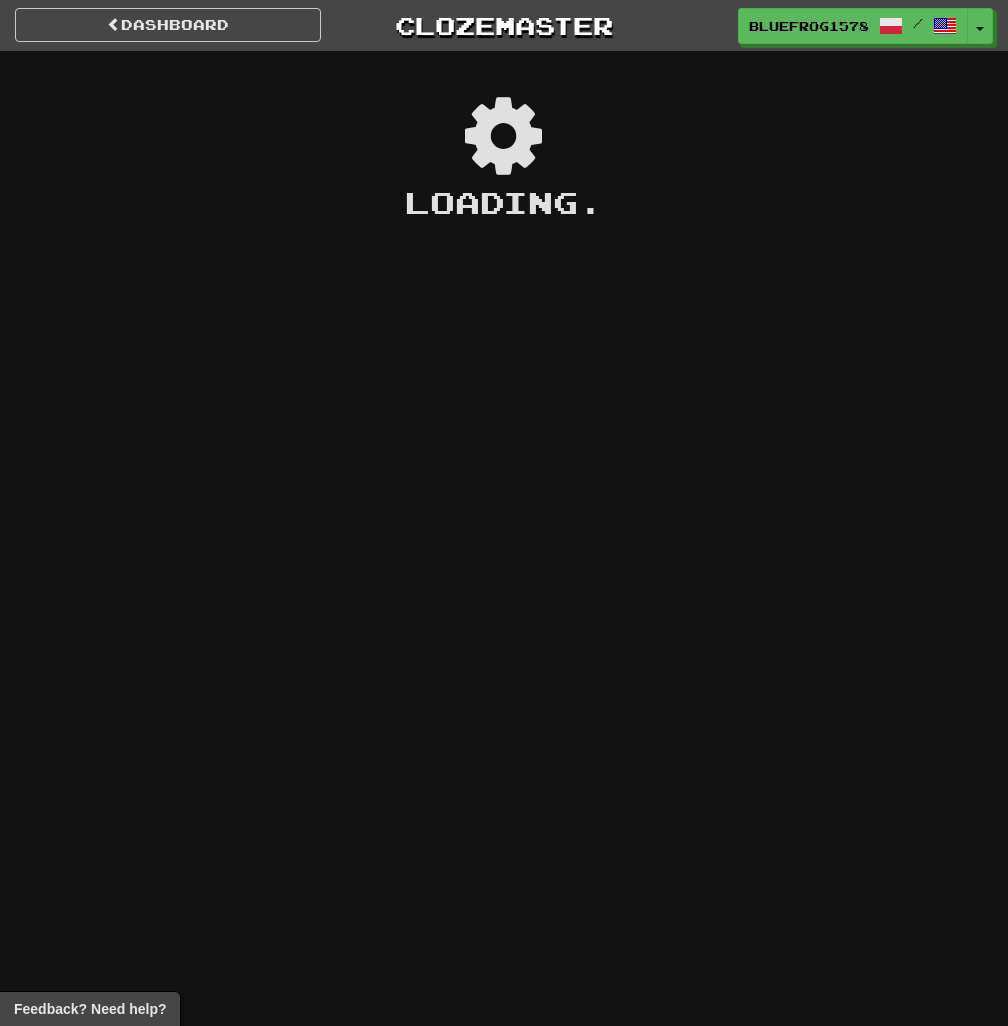 scroll, scrollTop: 0, scrollLeft: 0, axis: both 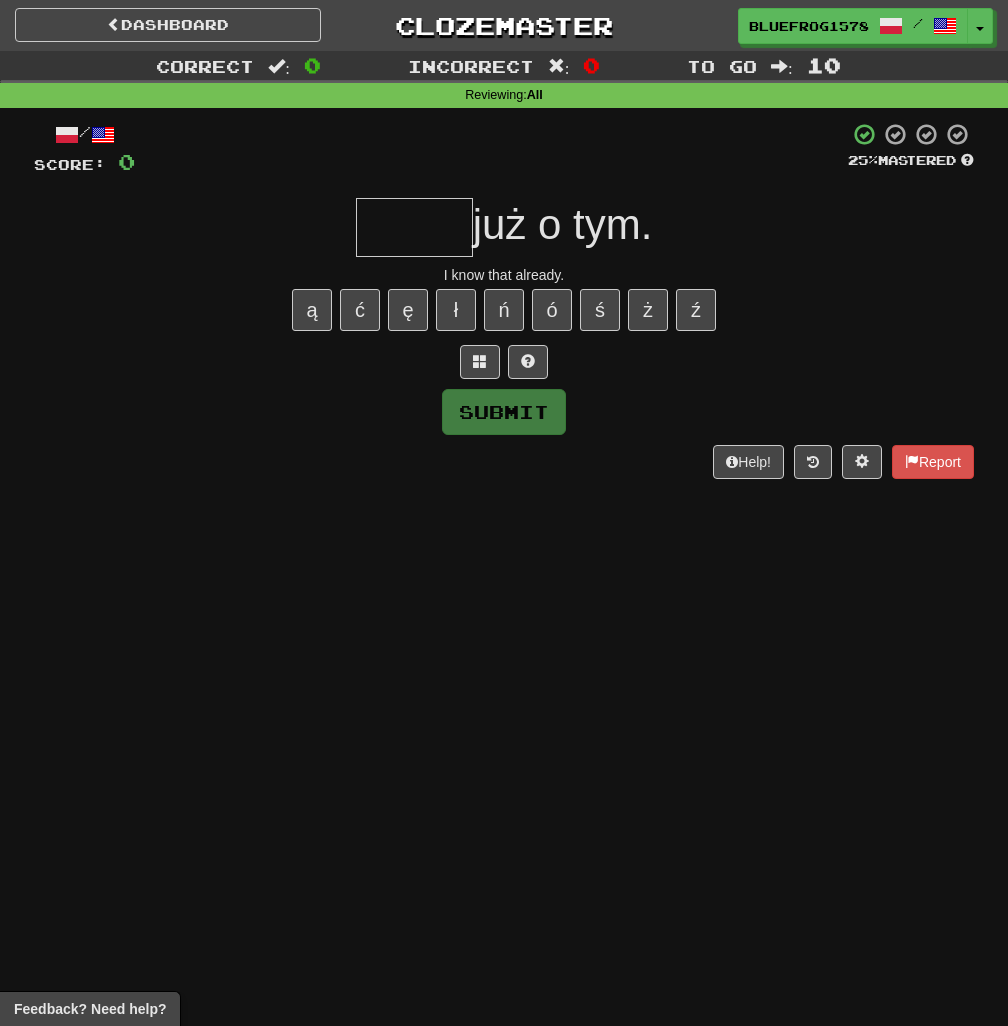 click at bounding box center (414, 227) 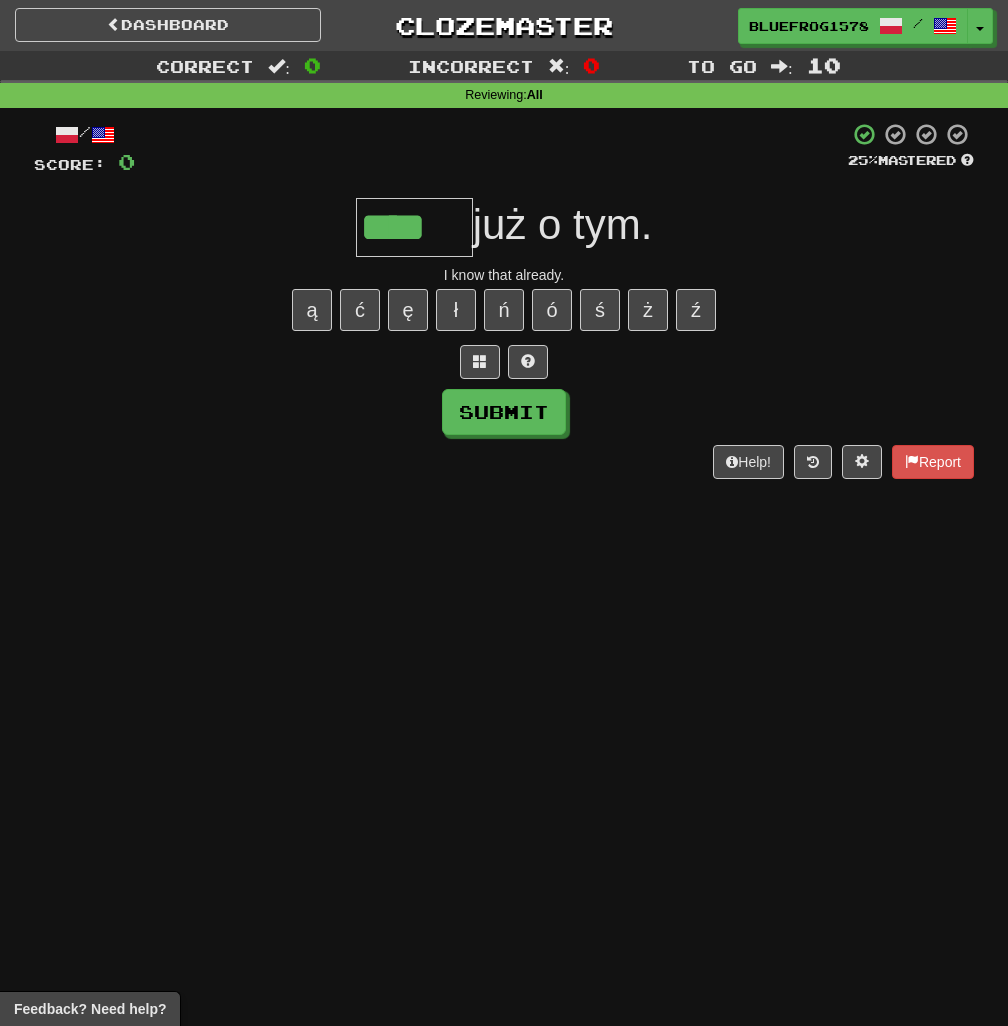type on "****" 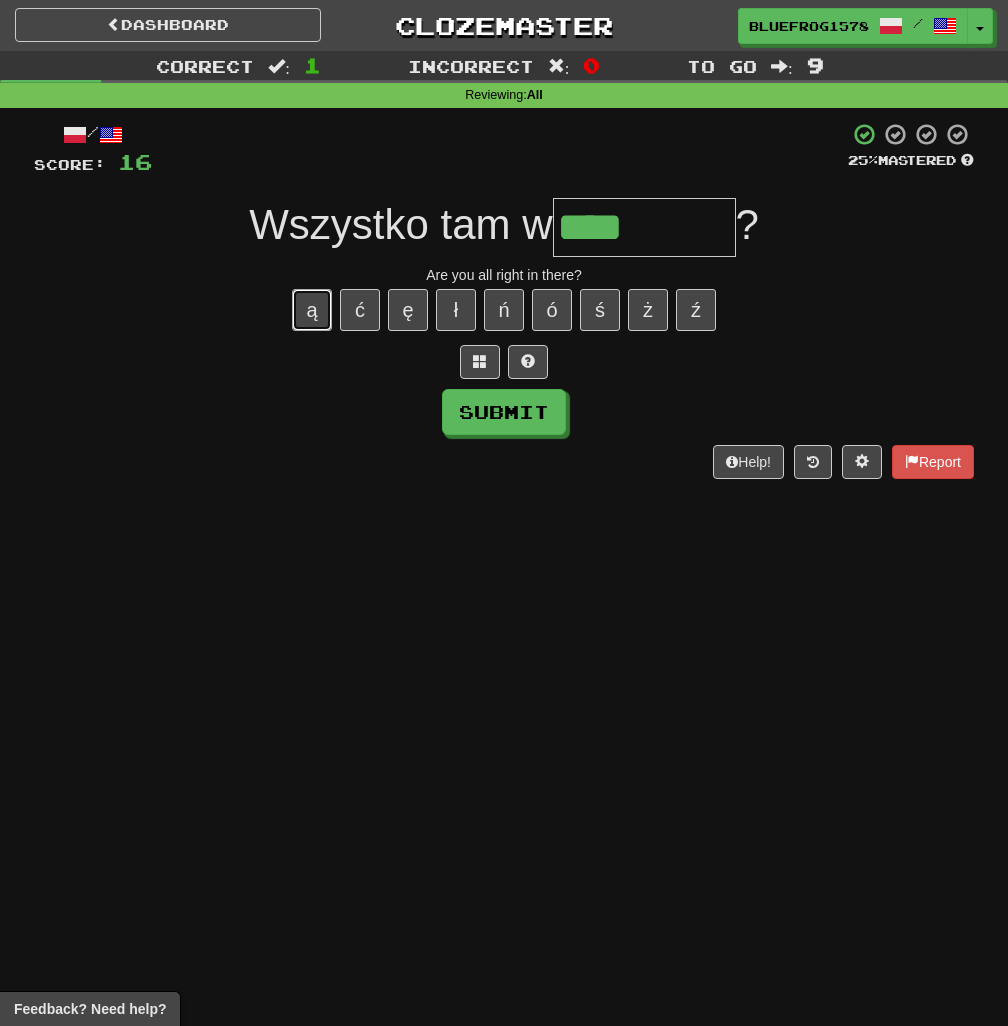 click on "ą" at bounding box center [312, 310] 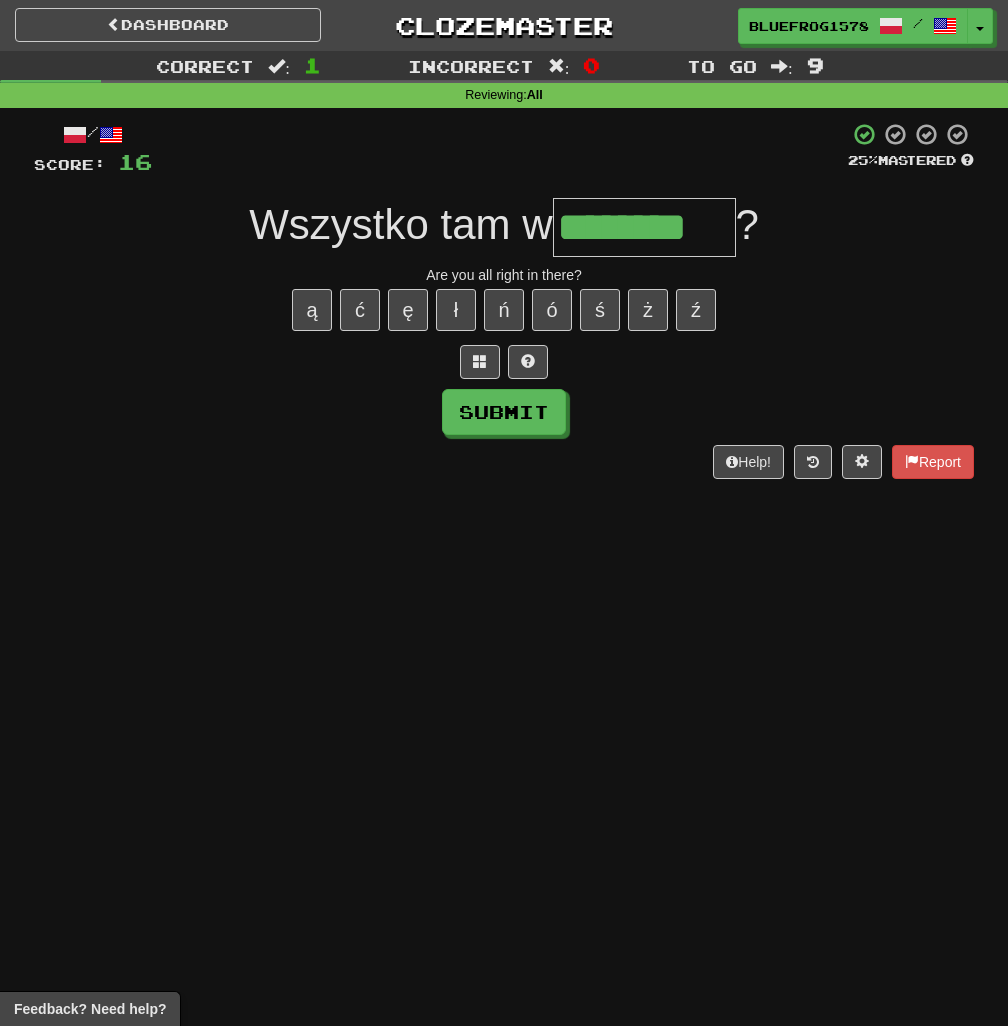 type on "********" 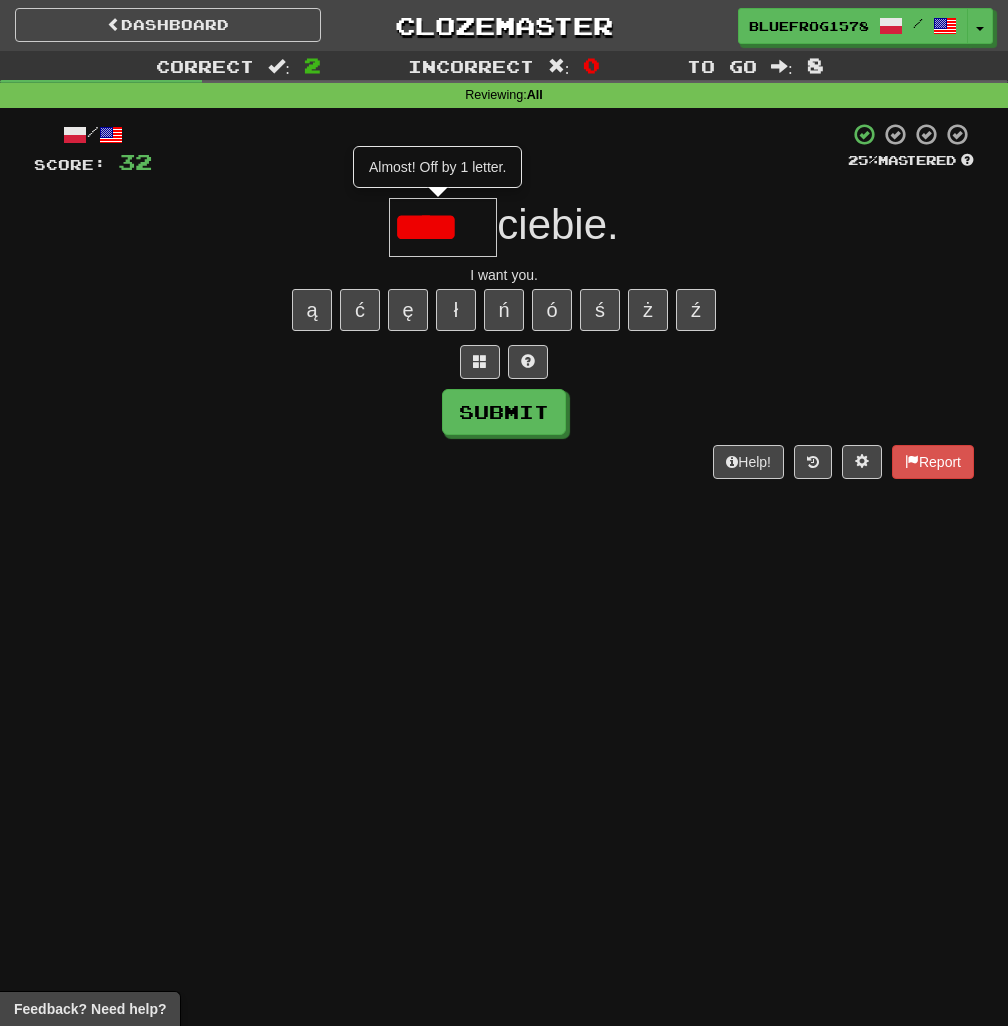 type on "****" 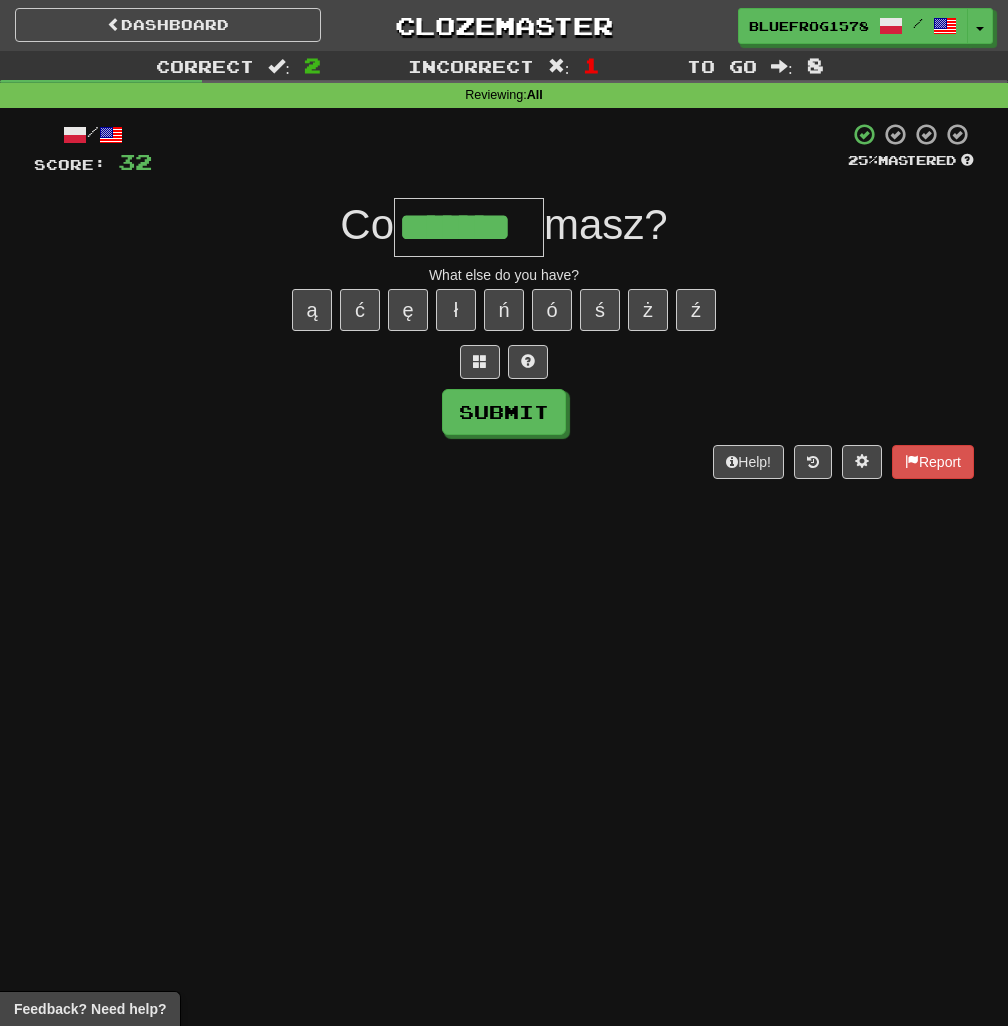 type on "*******" 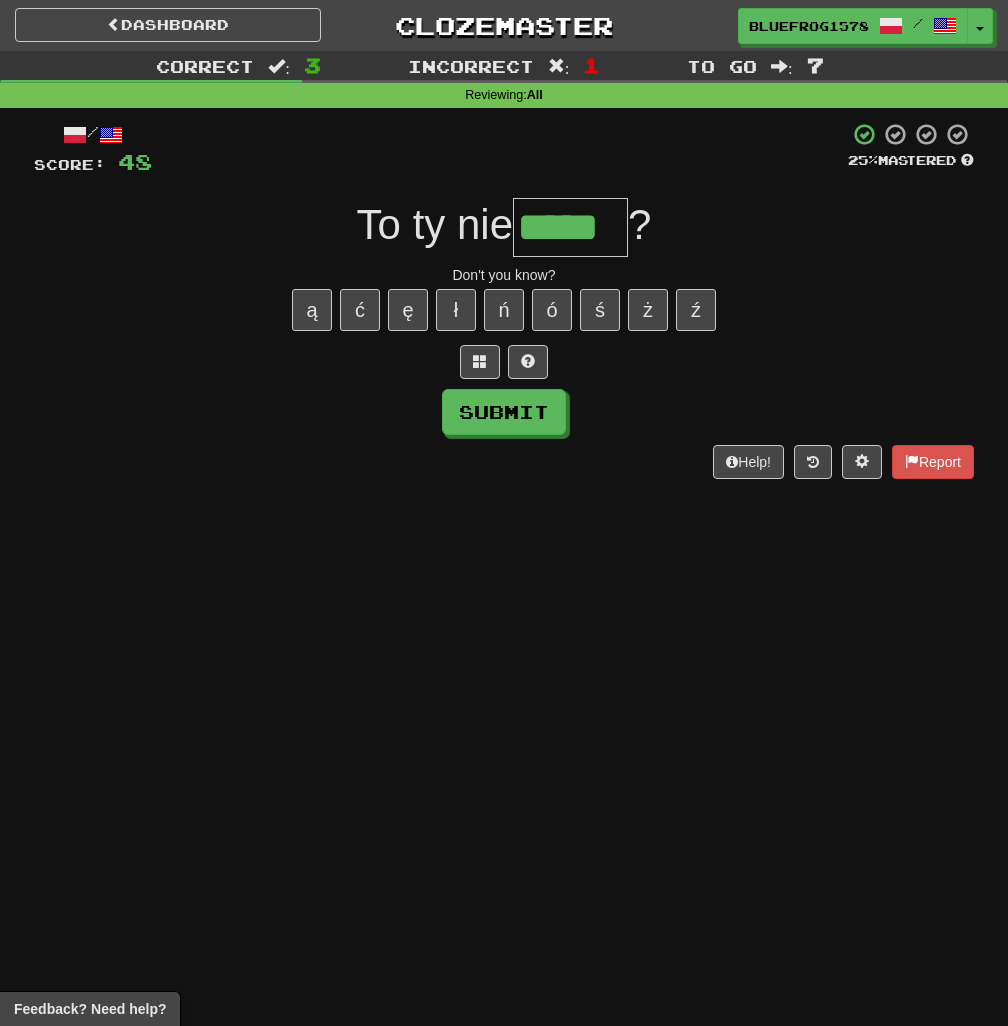 type on "*****" 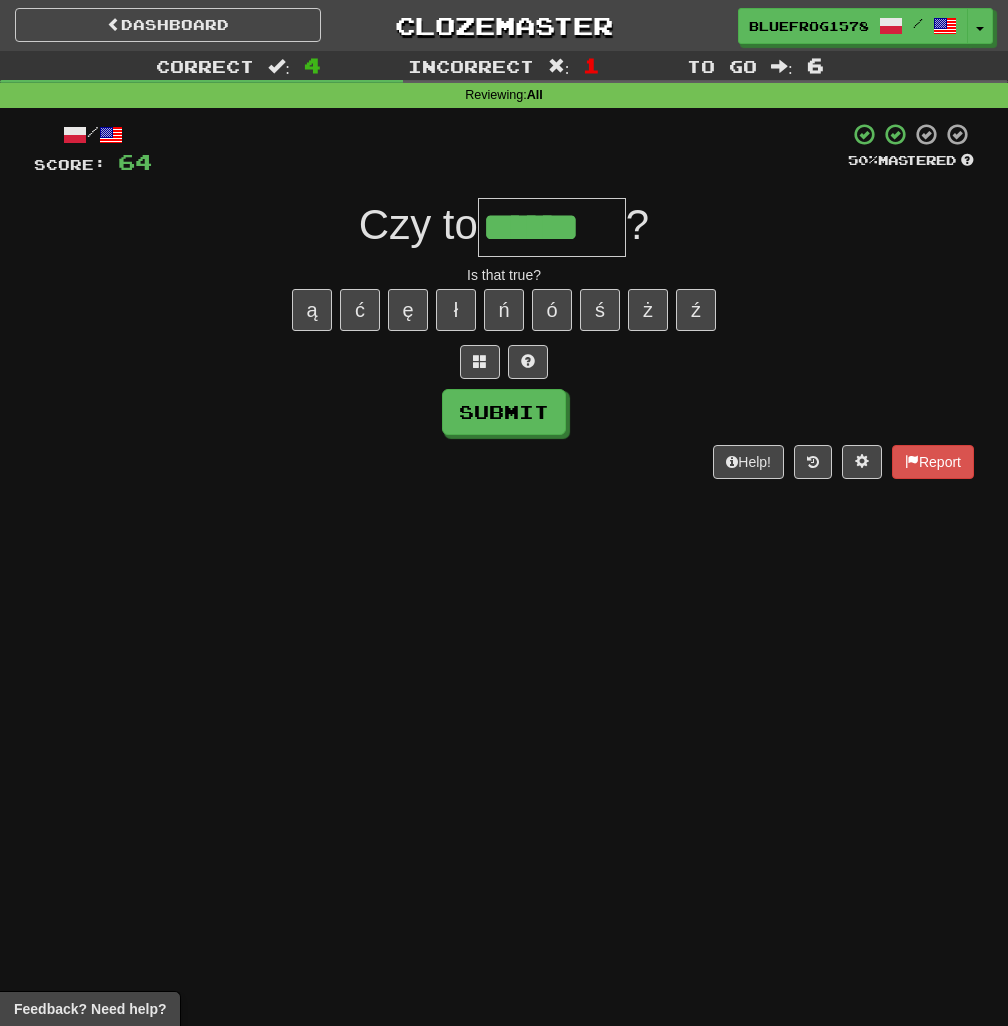 type on "******" 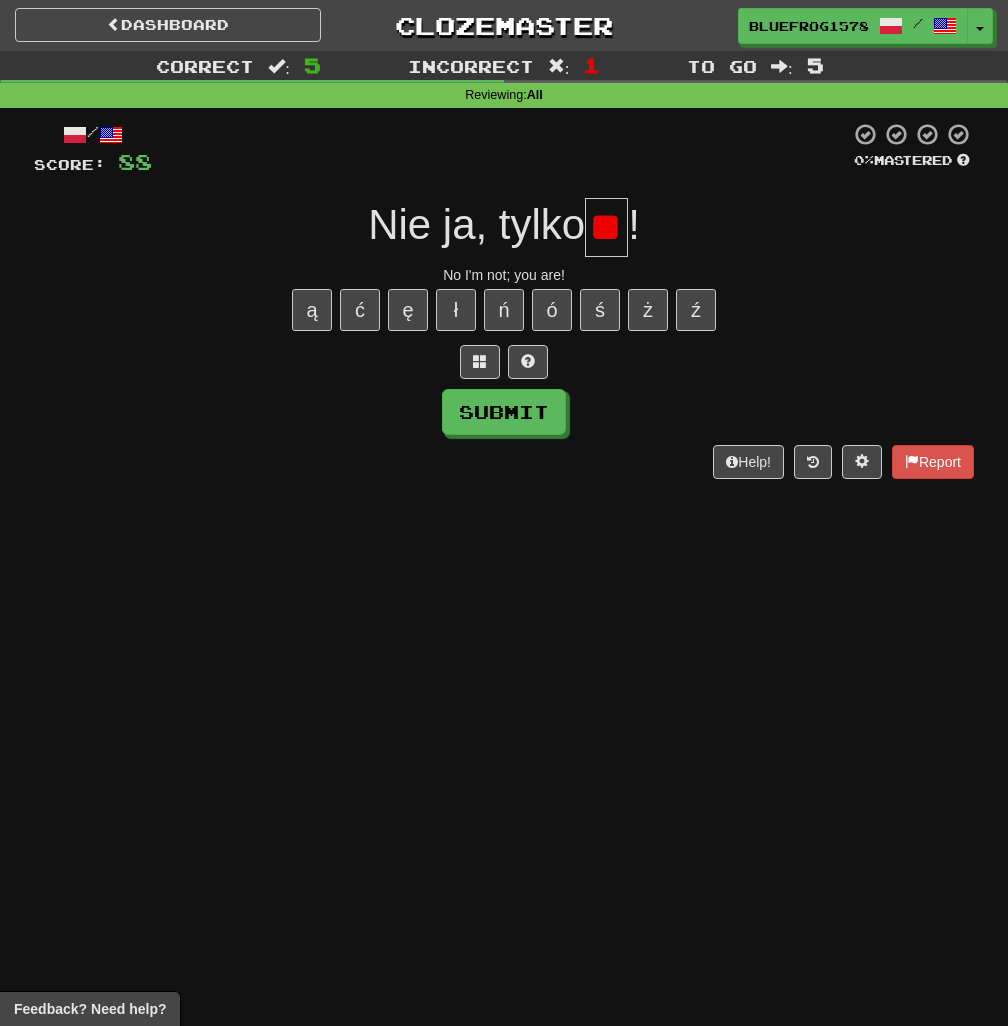 scroll, scrollTop: 0, scrollLeft: 6, axis: horizontal 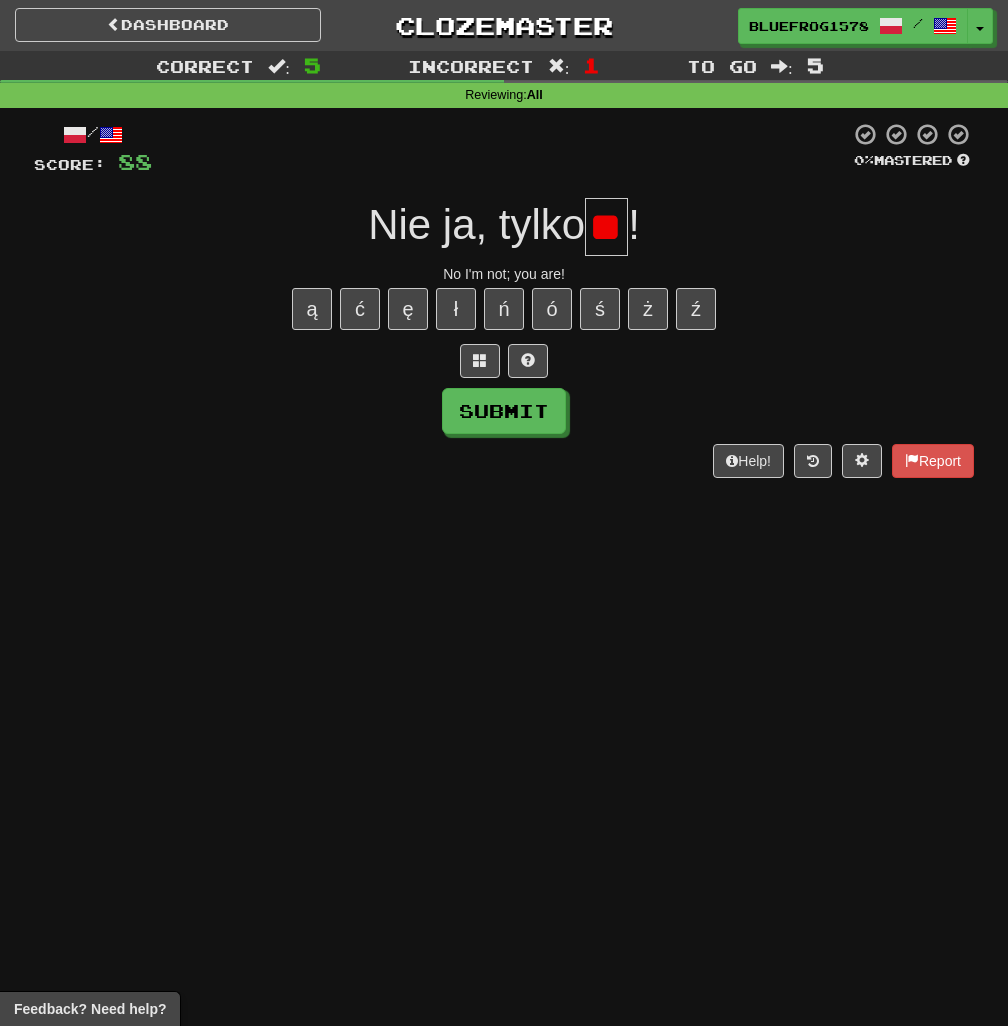 type on "*" 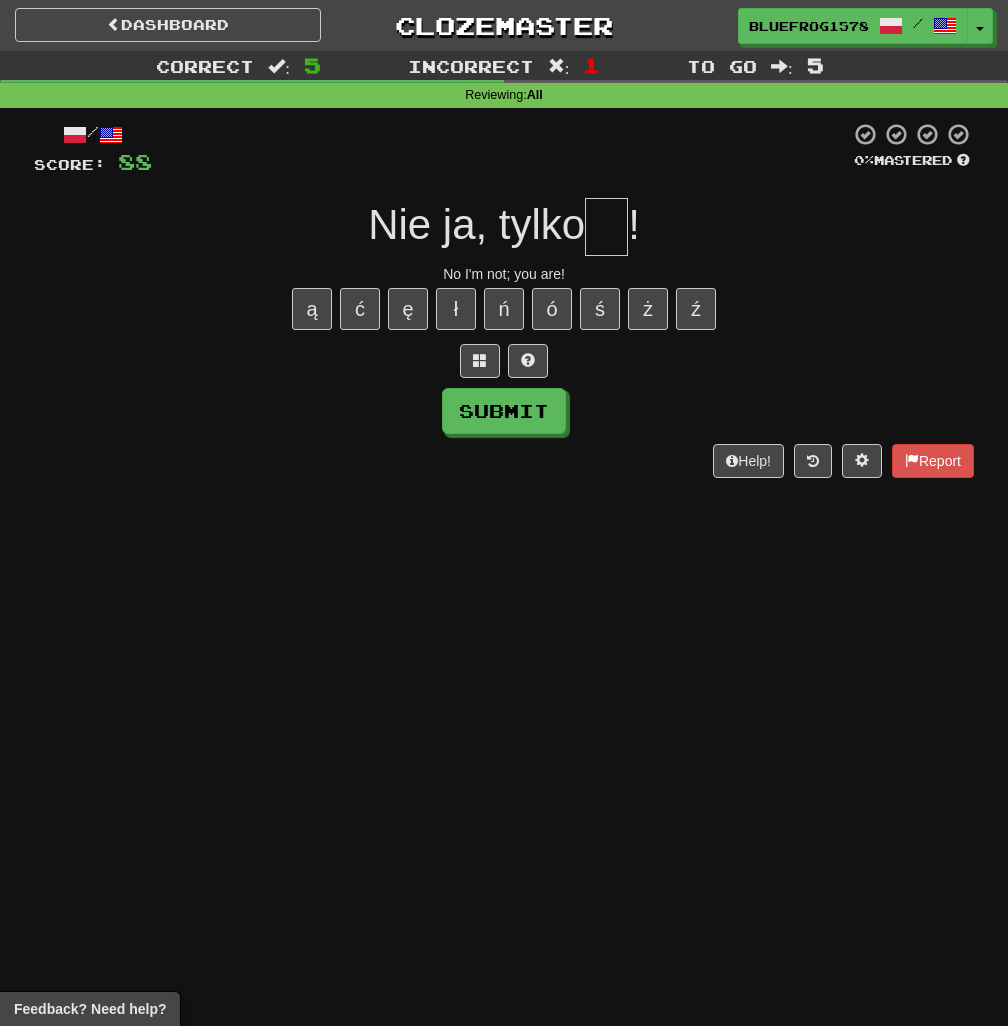 scroll, scrollTop: 0, scrollLeft: 0, axis: both 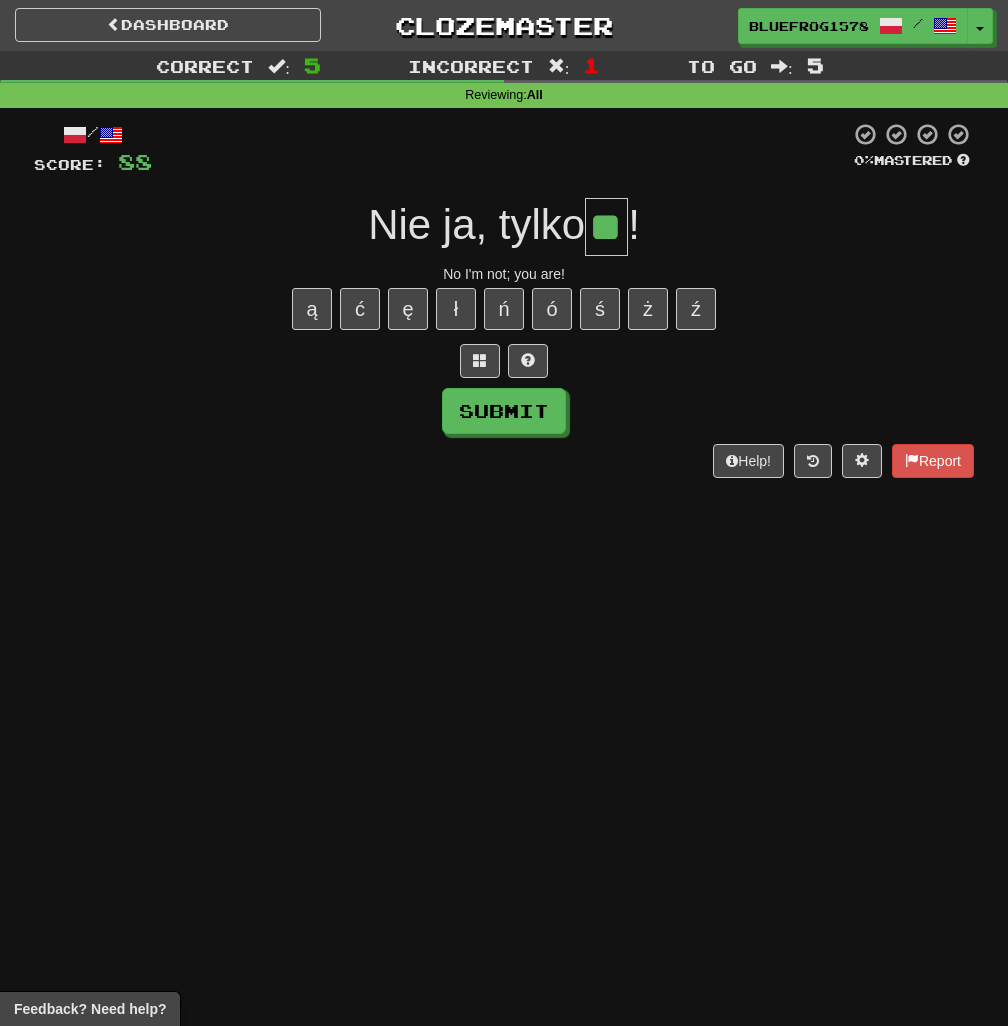 type on "**" 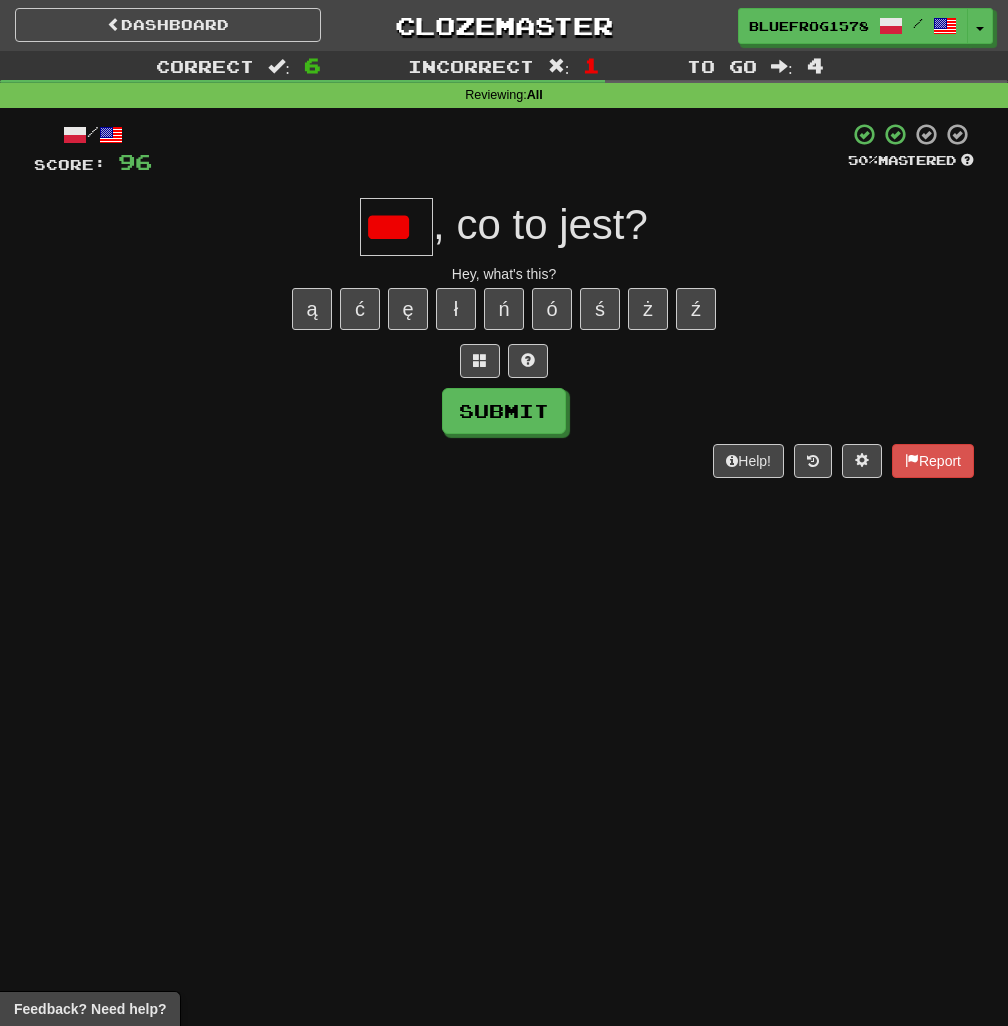 scroll, scrollTop: 0, scrollLeft: 0, axis: both 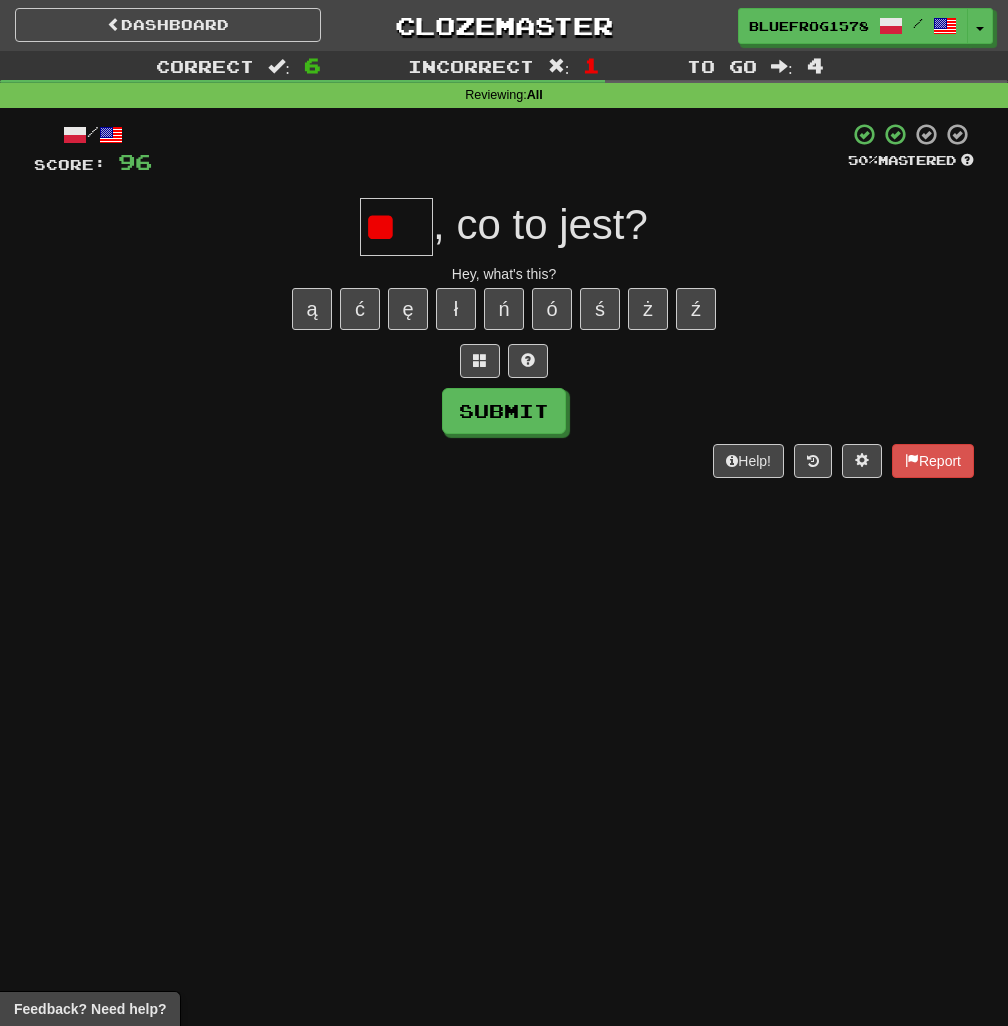 type on "*" 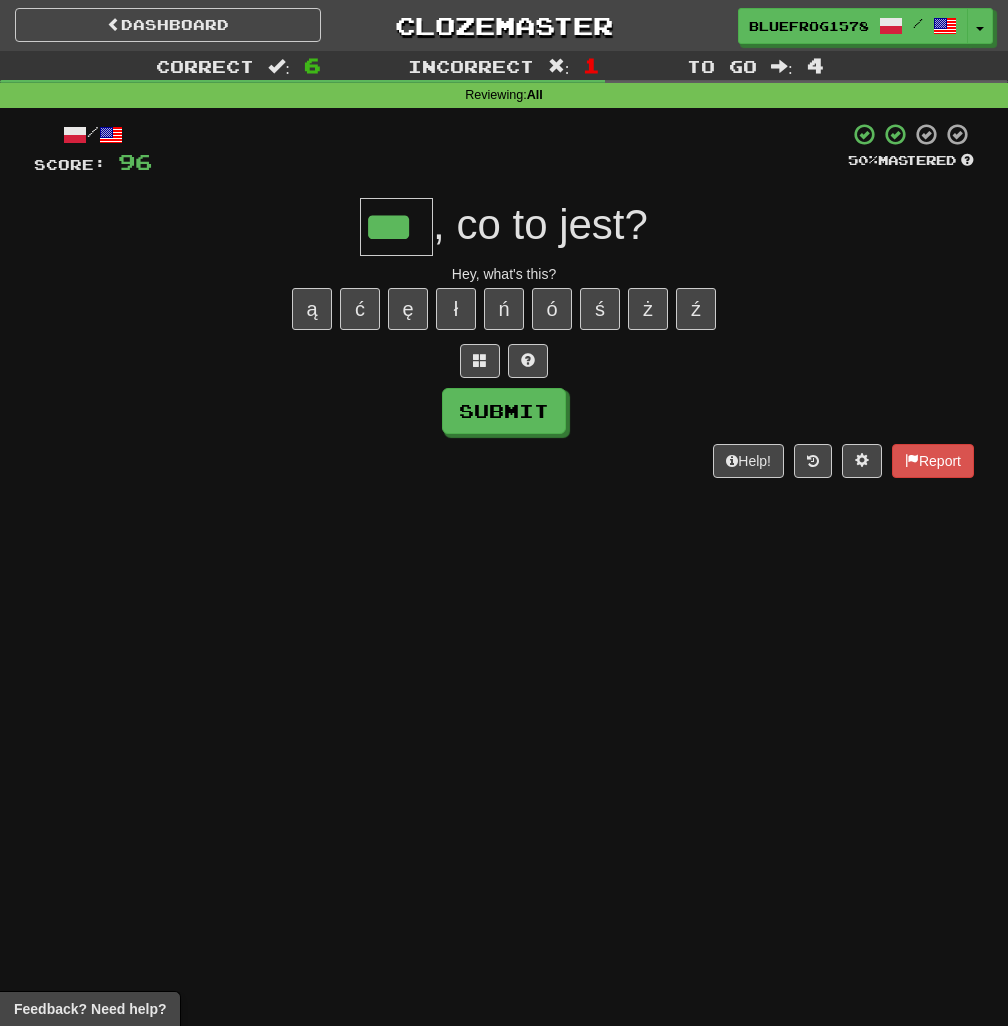 type on "***" 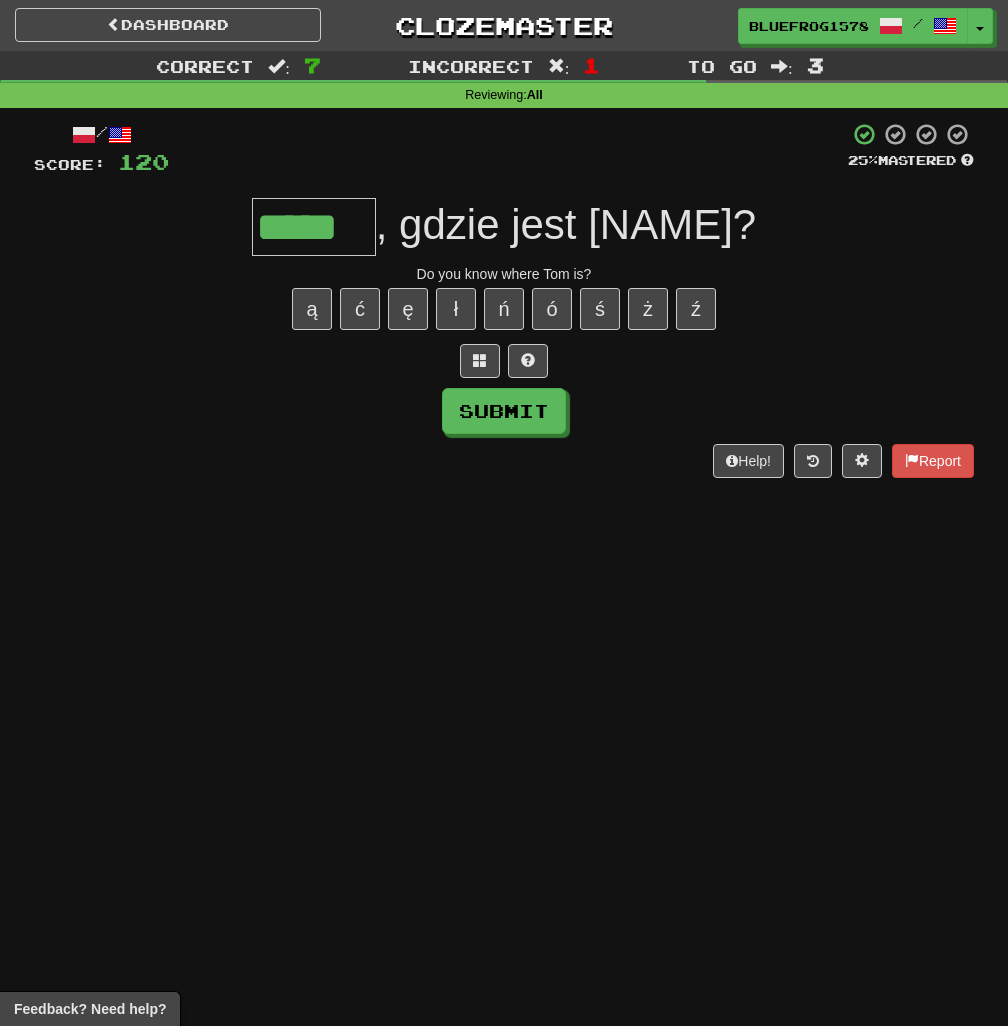 type on "*****" 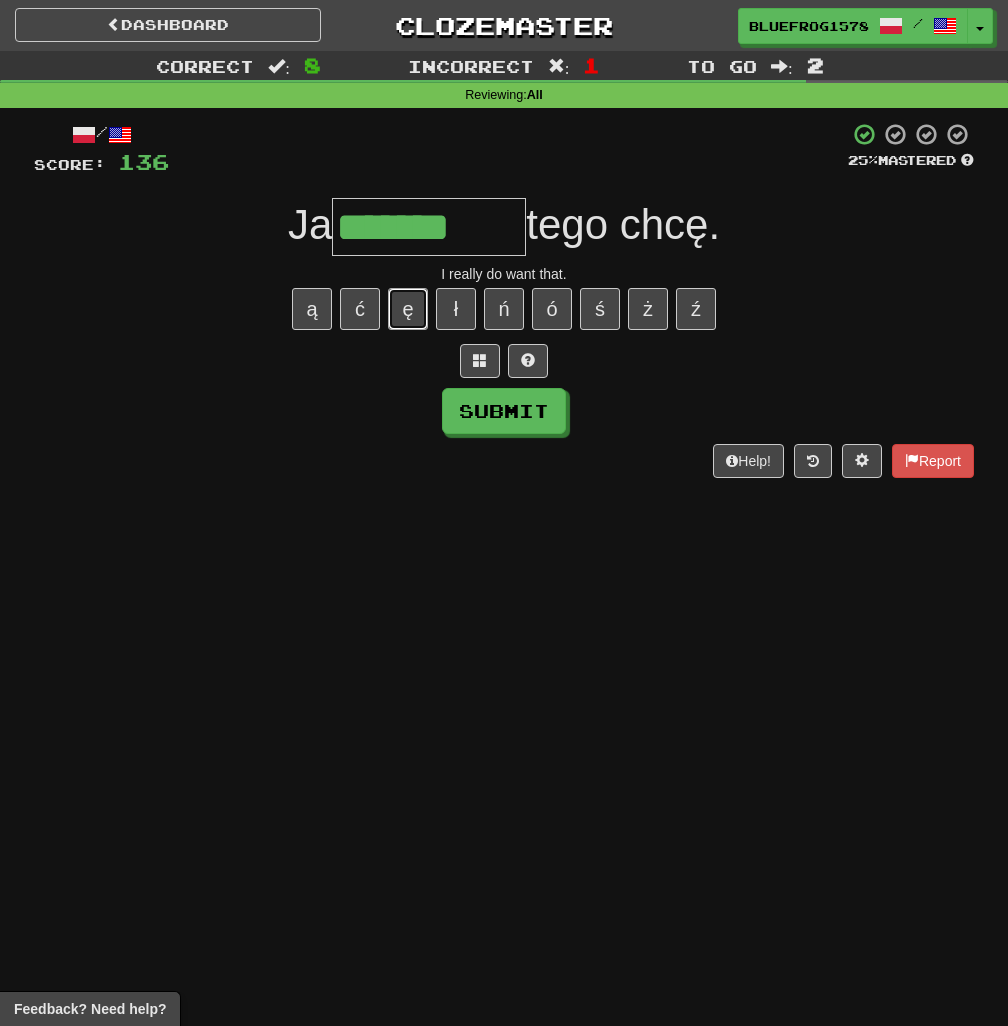 click on "ę" at bounding box center [408, 309] 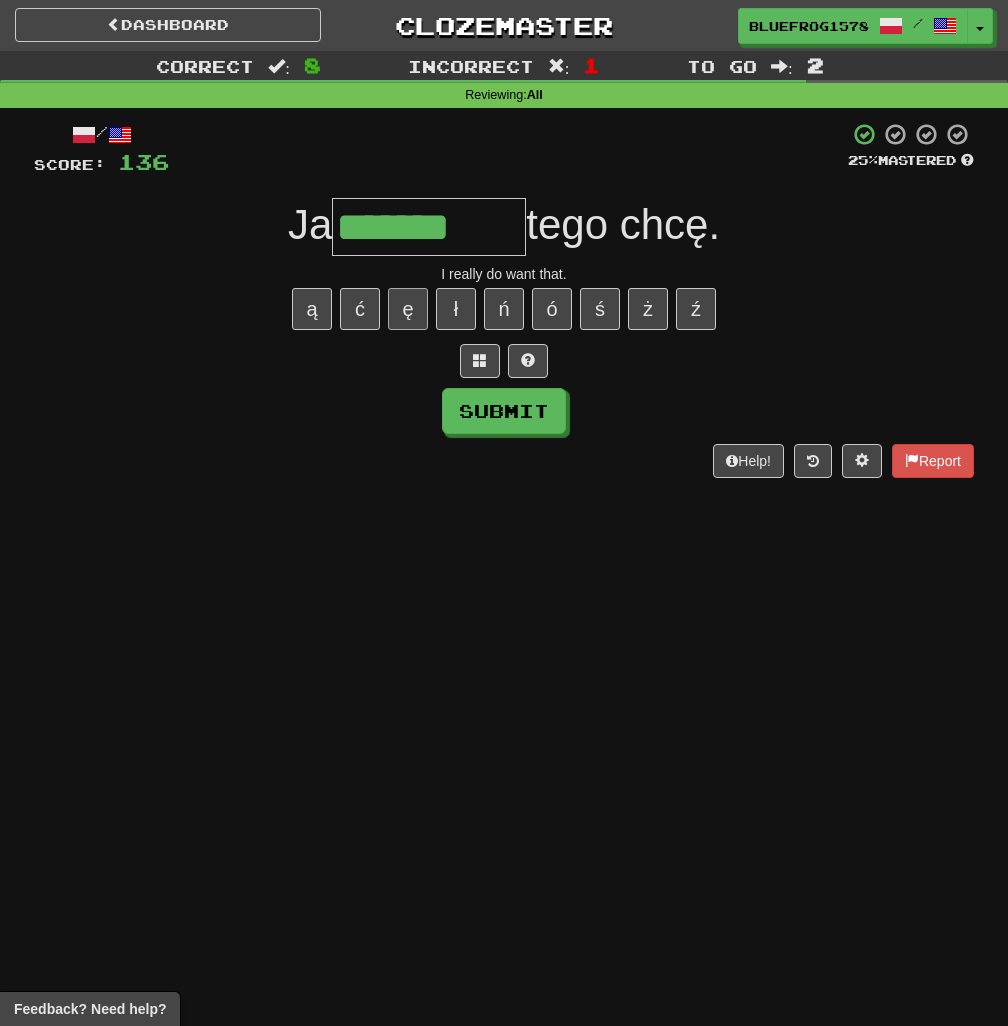 type on "********" 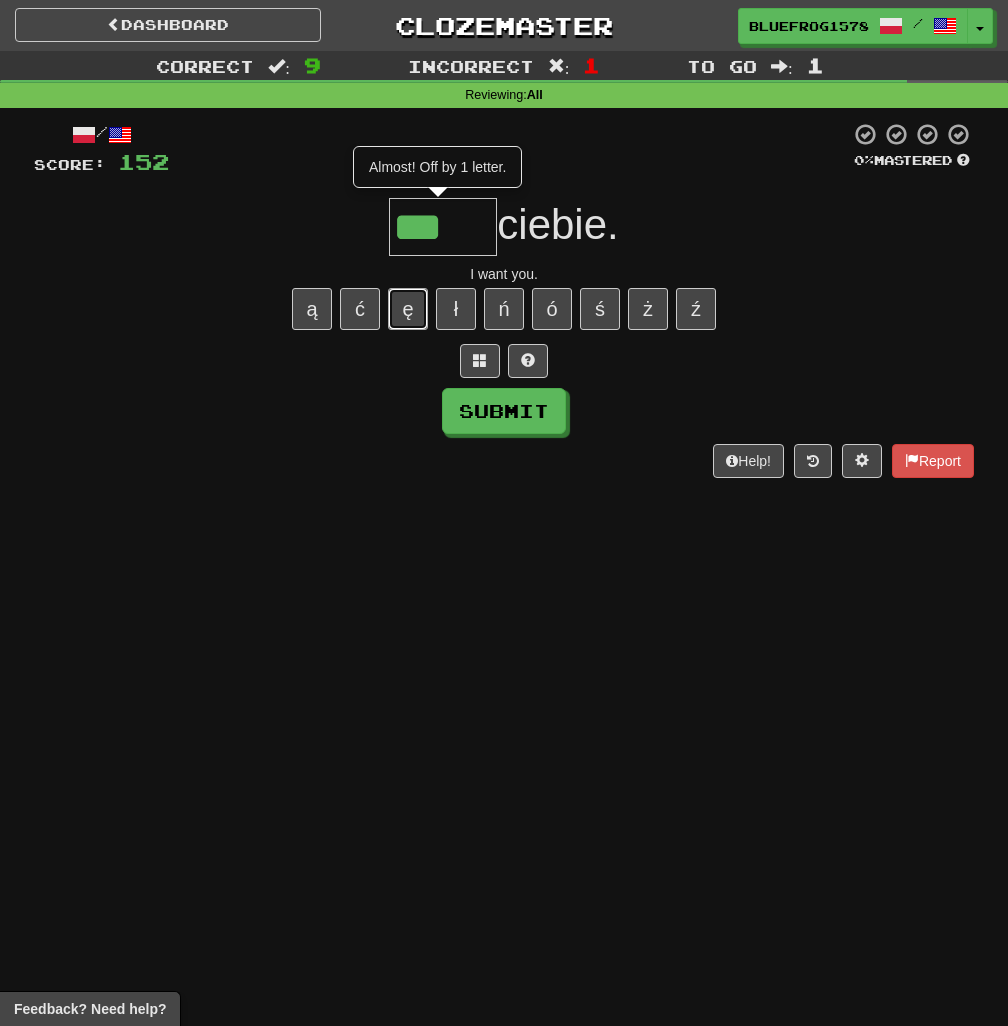 click on "ę" at bounding box center (408, 309) 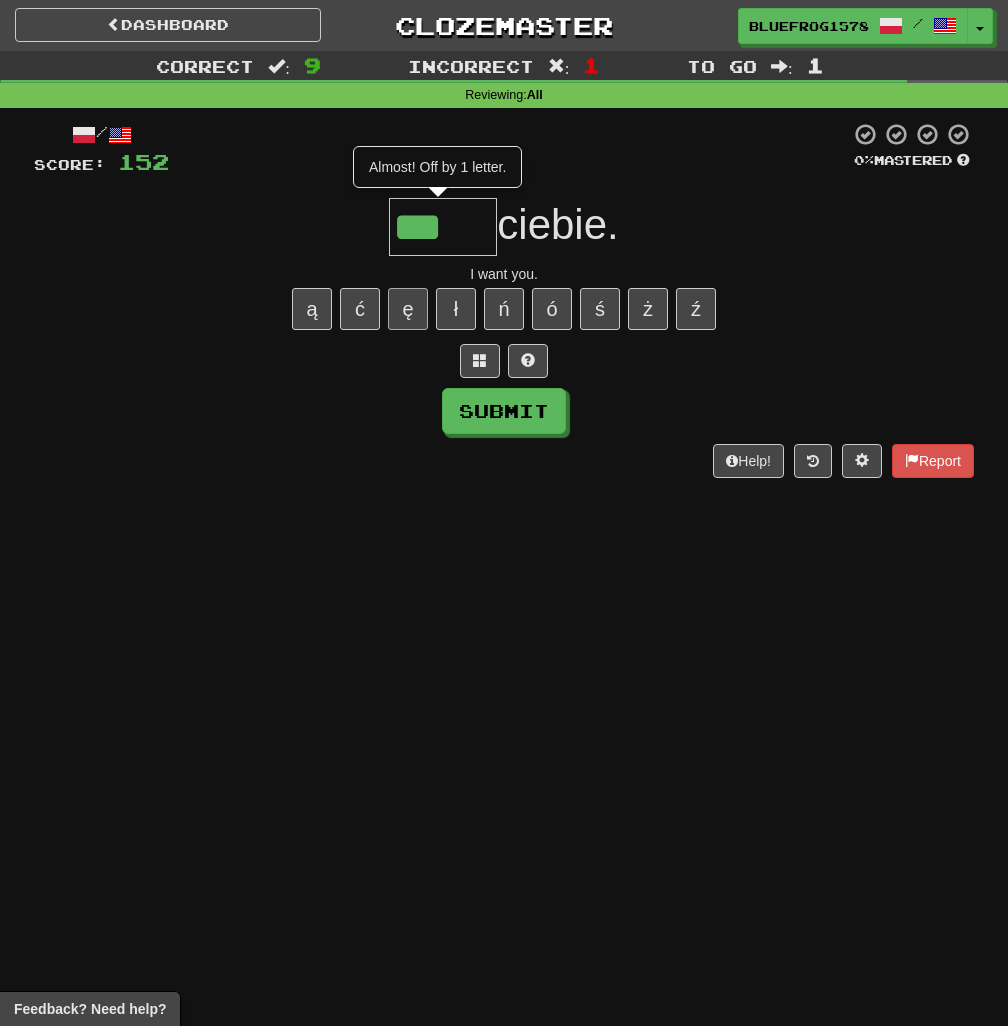 type on "****" 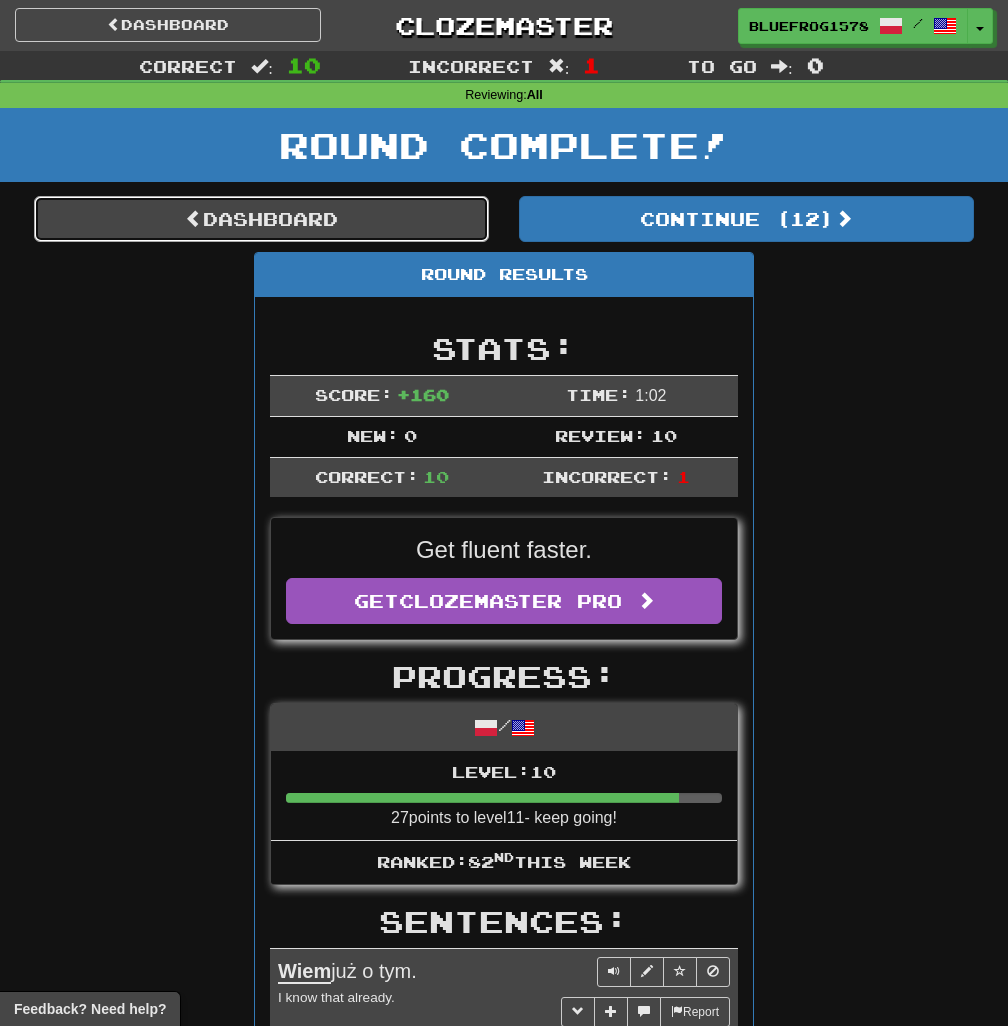 click on "Dashboard" at bounding box center [261, 219] 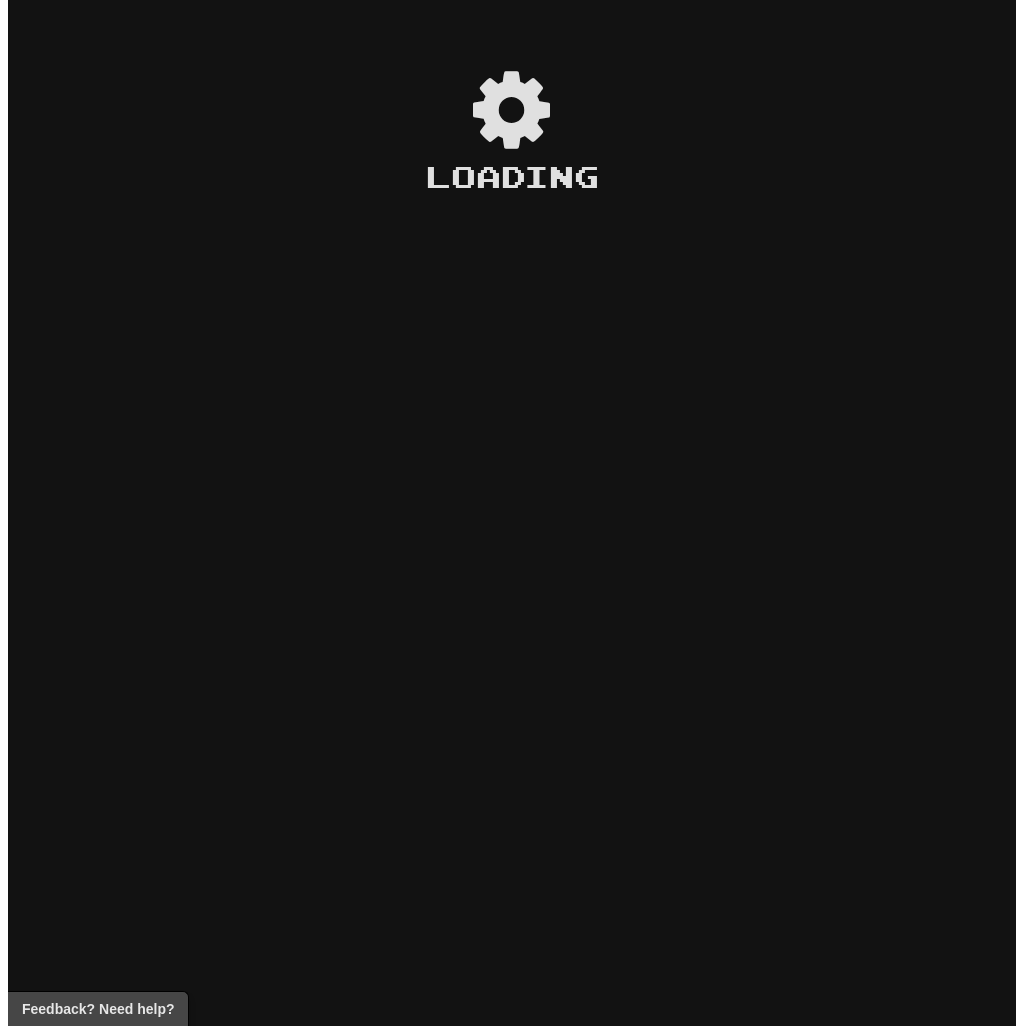 scroll, scrollTop: 0, scrollLeft: 0, axis: both 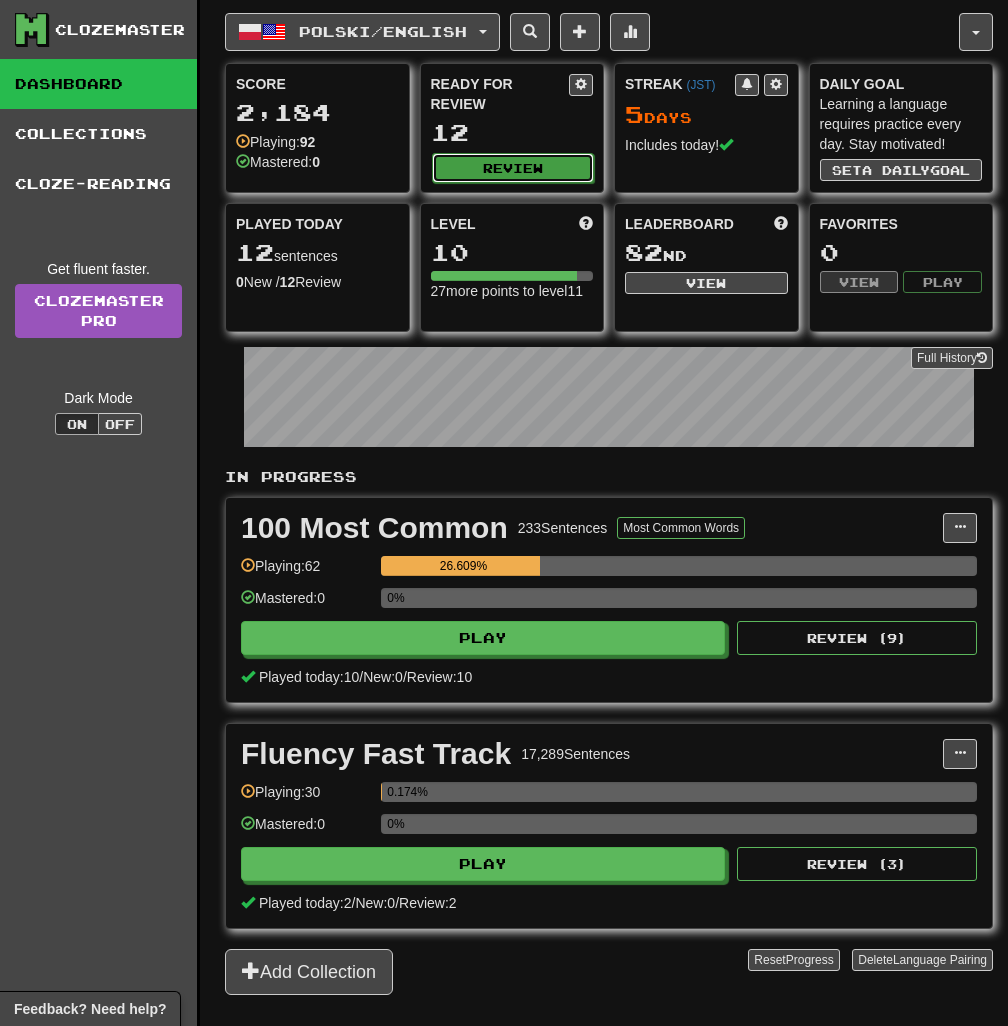 click on "Review" at bounding box center (513, 168) 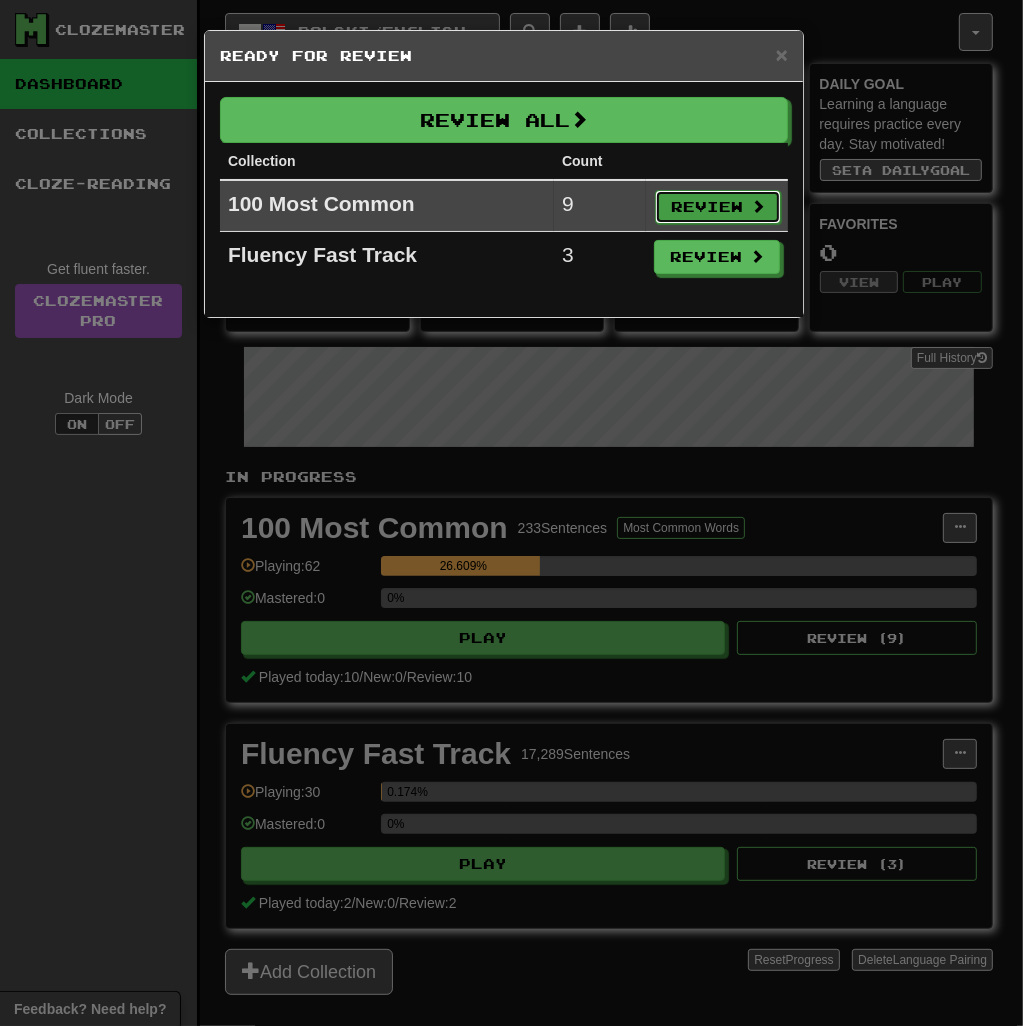 click on "Review" at bounding box center [718, 207] 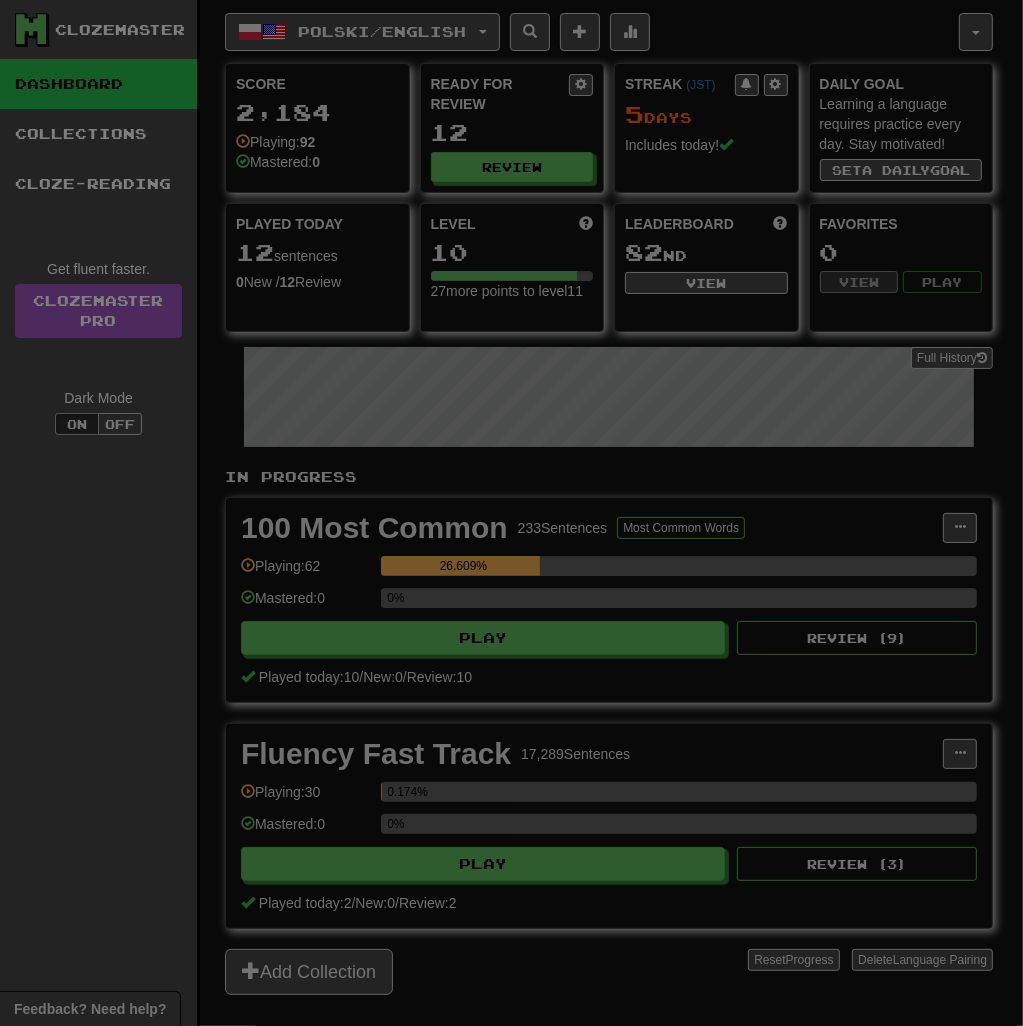 select on "**" 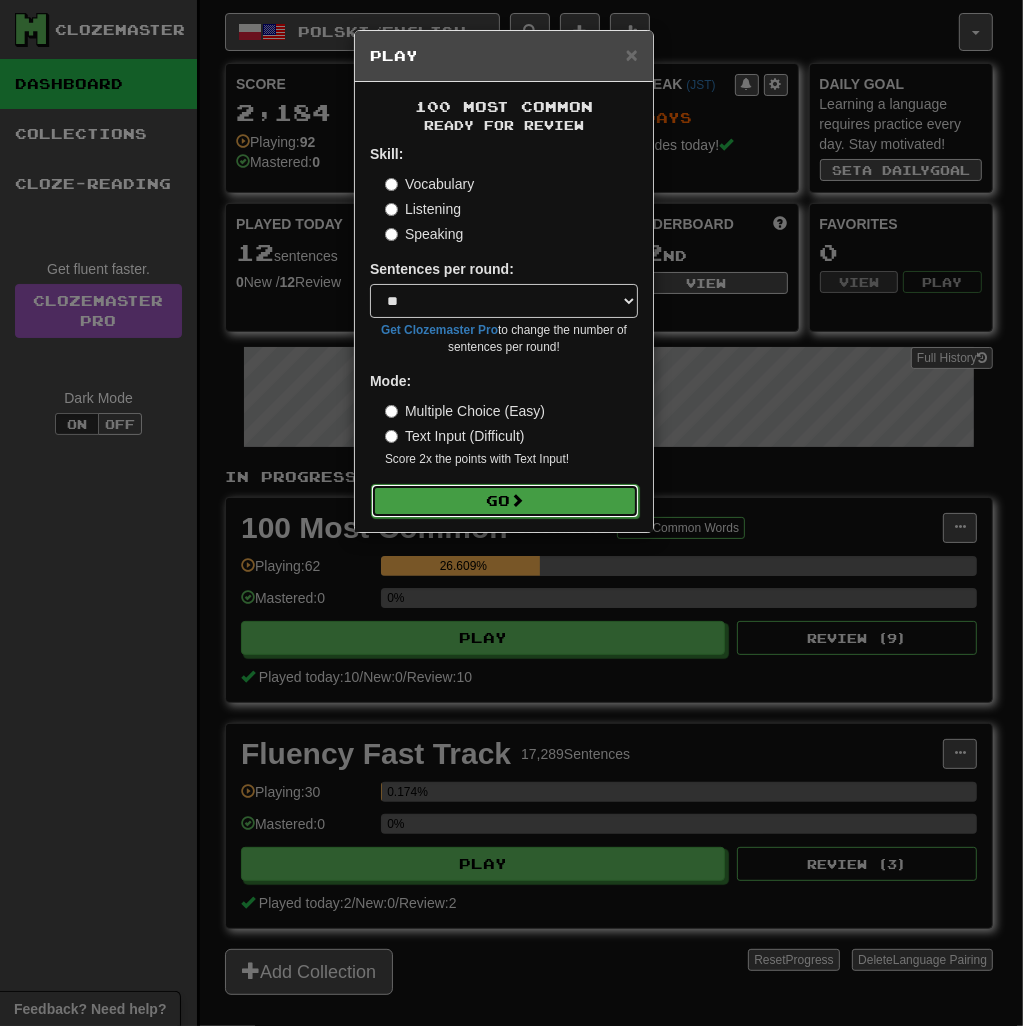 click on "Go" at bounding box center [505, 501] 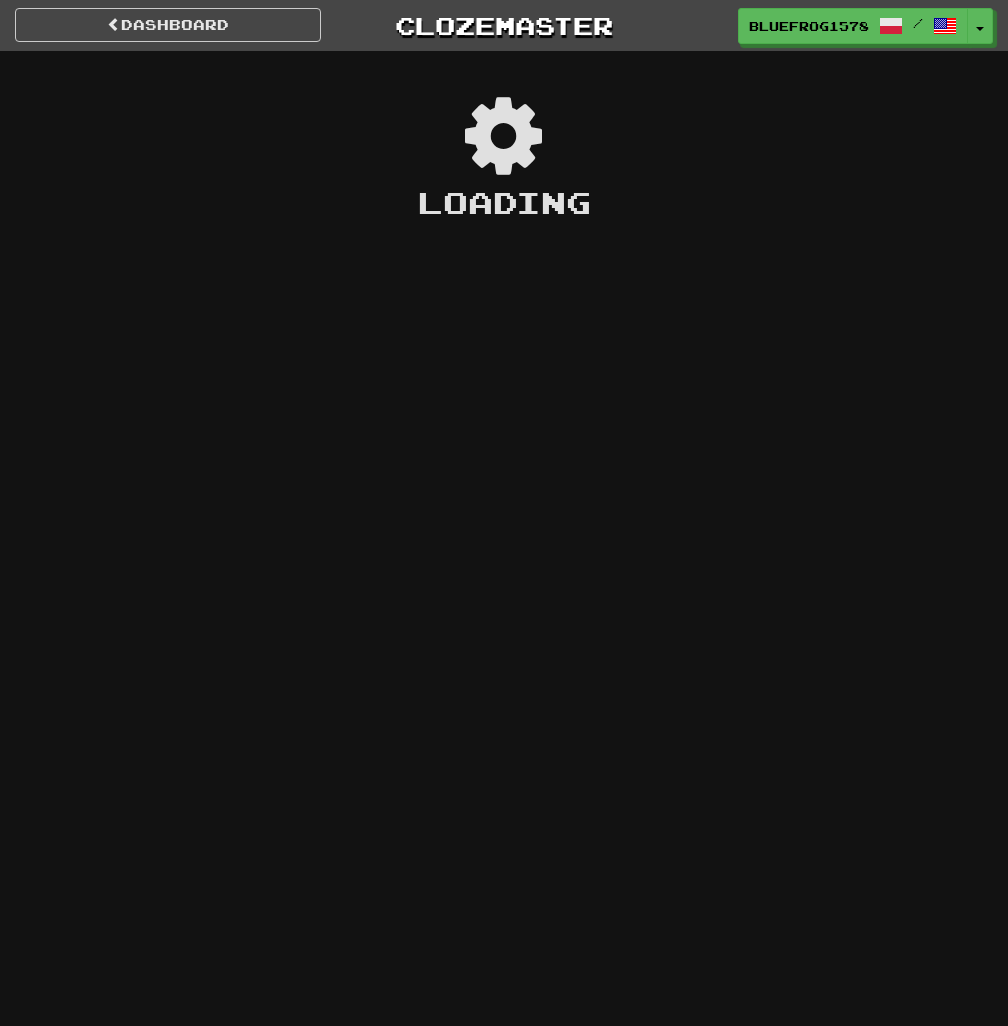 scroll, scrollTop: 0, scrollLeft: 0, axis: both 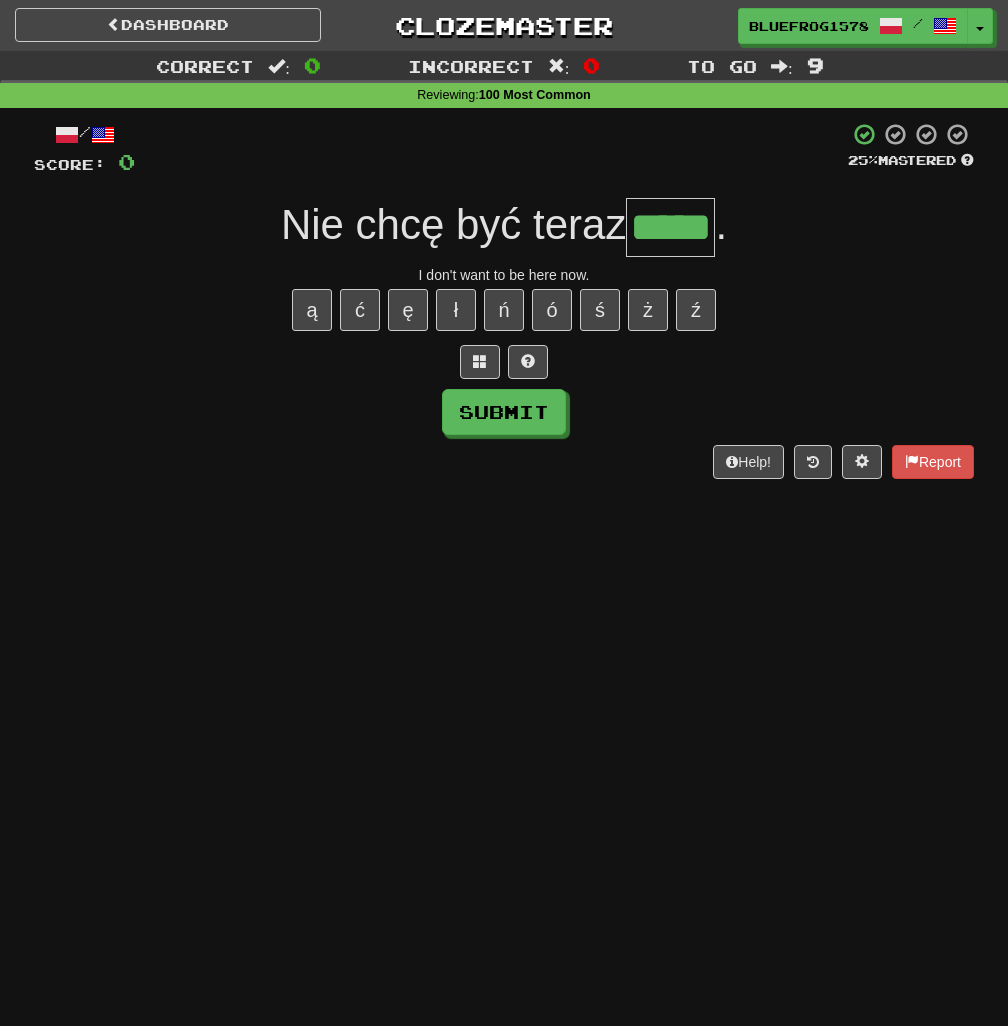 type on "*****" 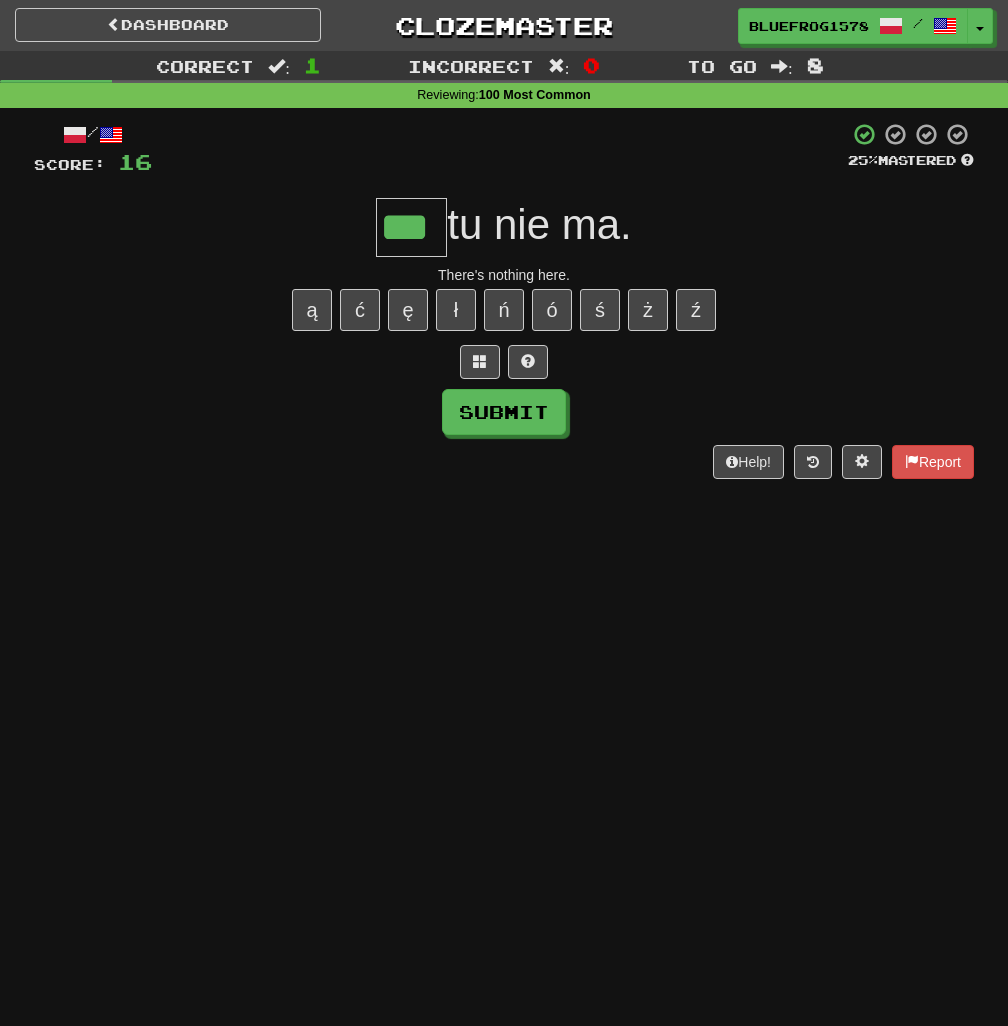 type on "***" 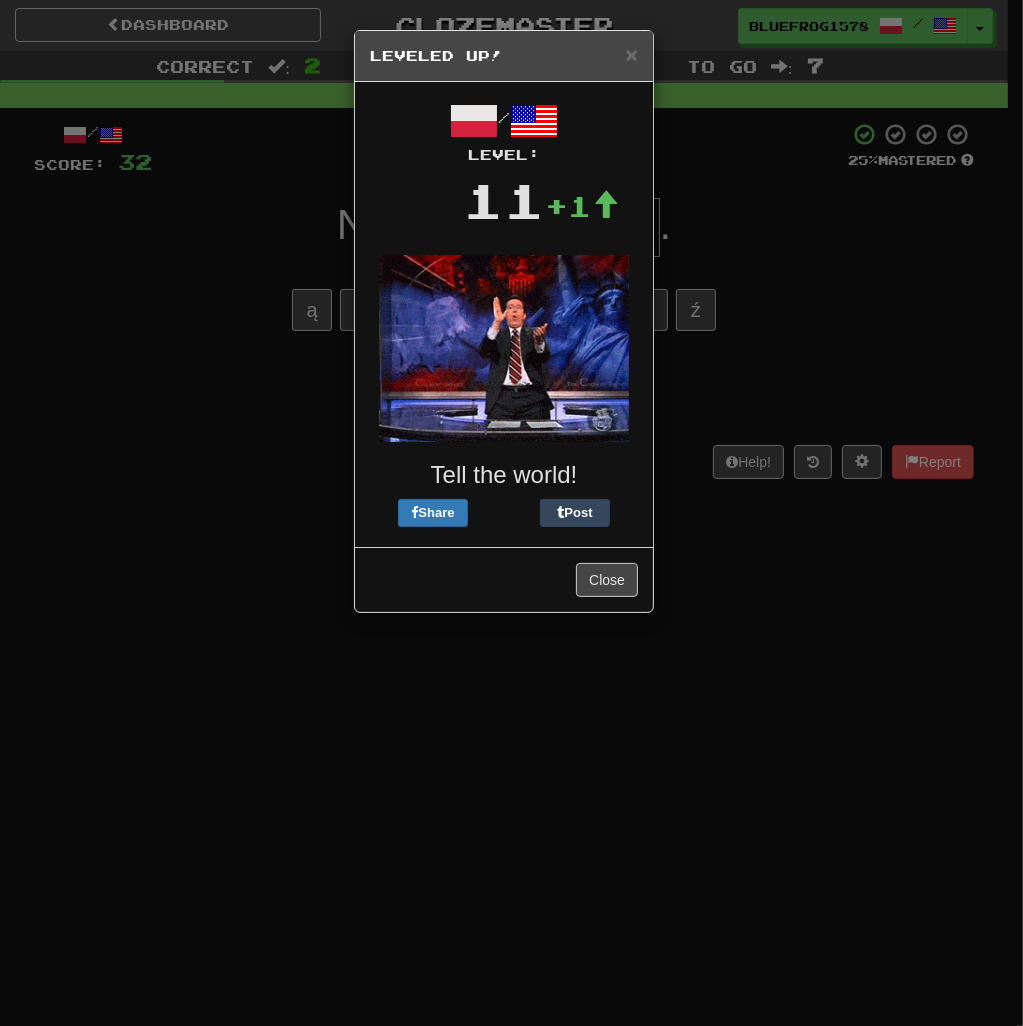 click on "× Leveled Up!" at bounding box center [504, 56] 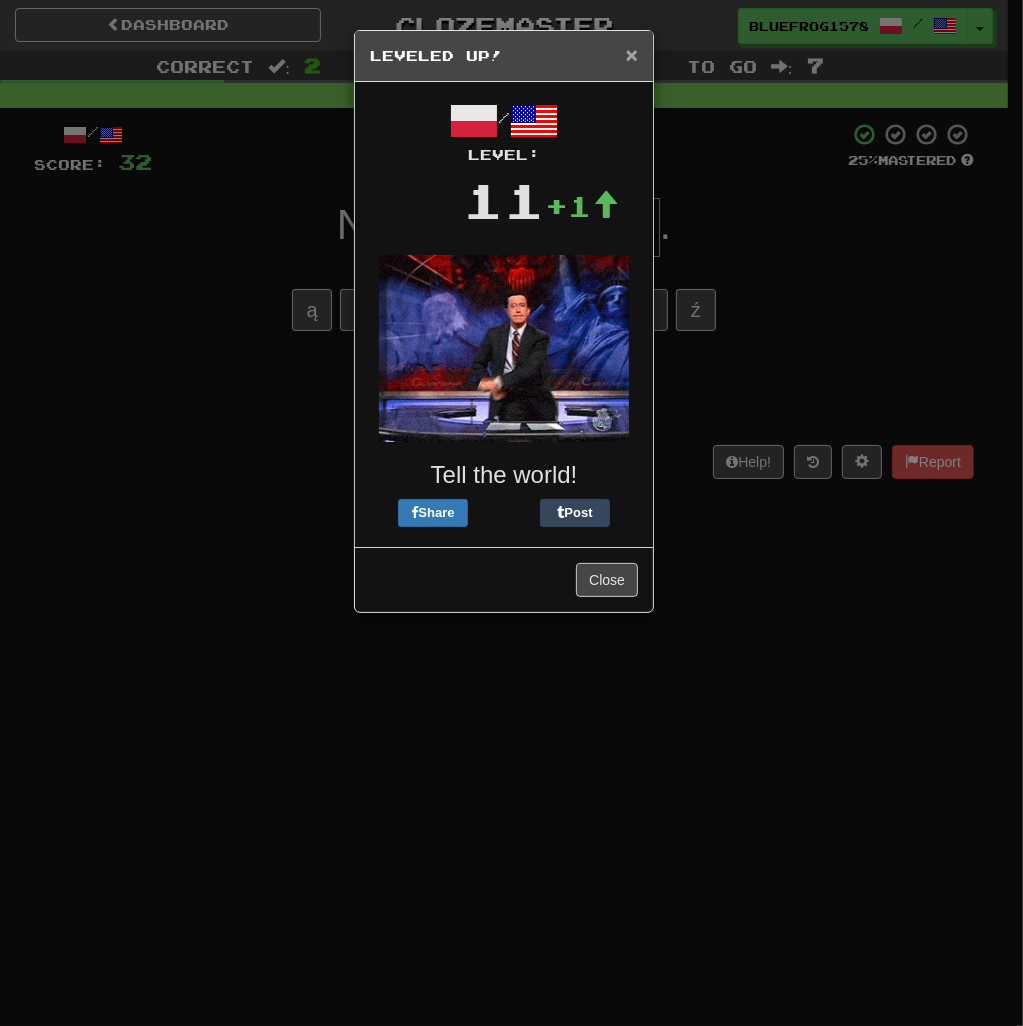 click on "×" at bounding box center (632, 54) 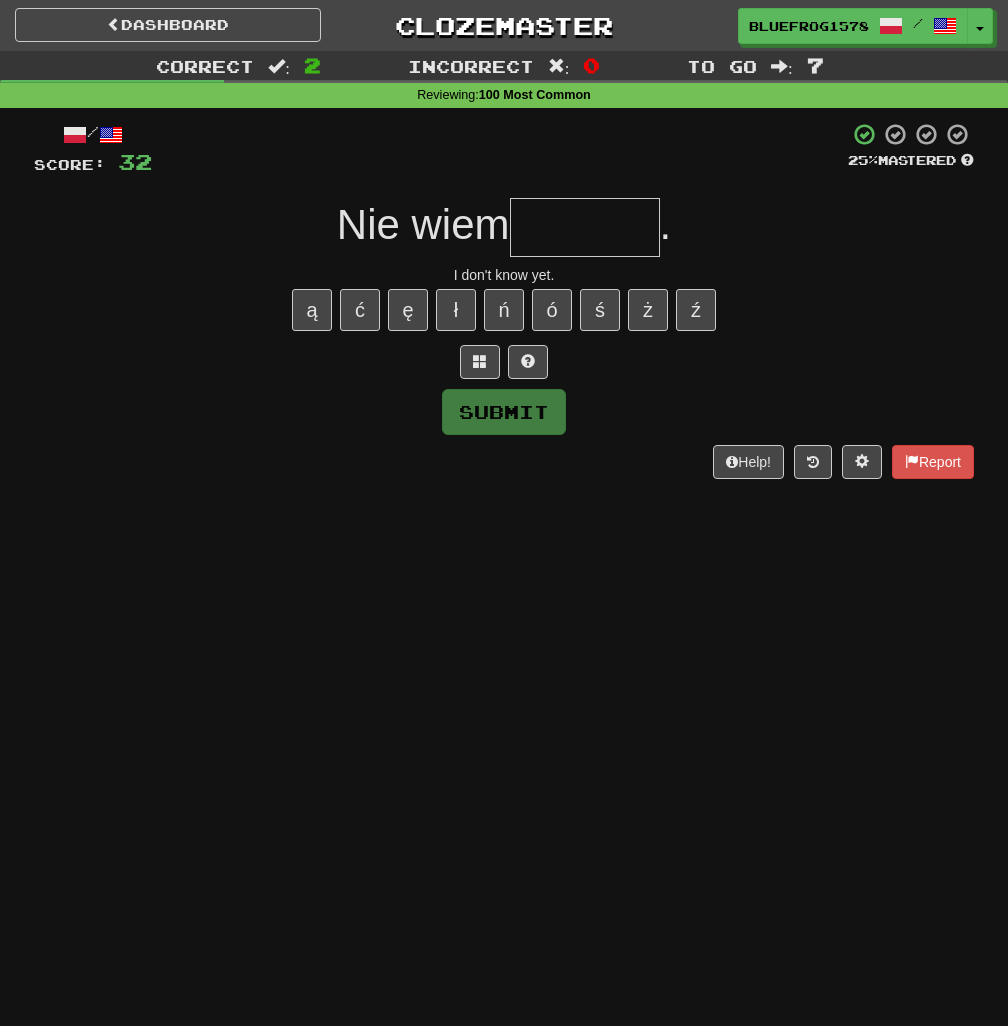 drag, startPoint x: 577, startPoint y: 235, endPoint x: 604, endPoint y: 174, distance: 66.70832 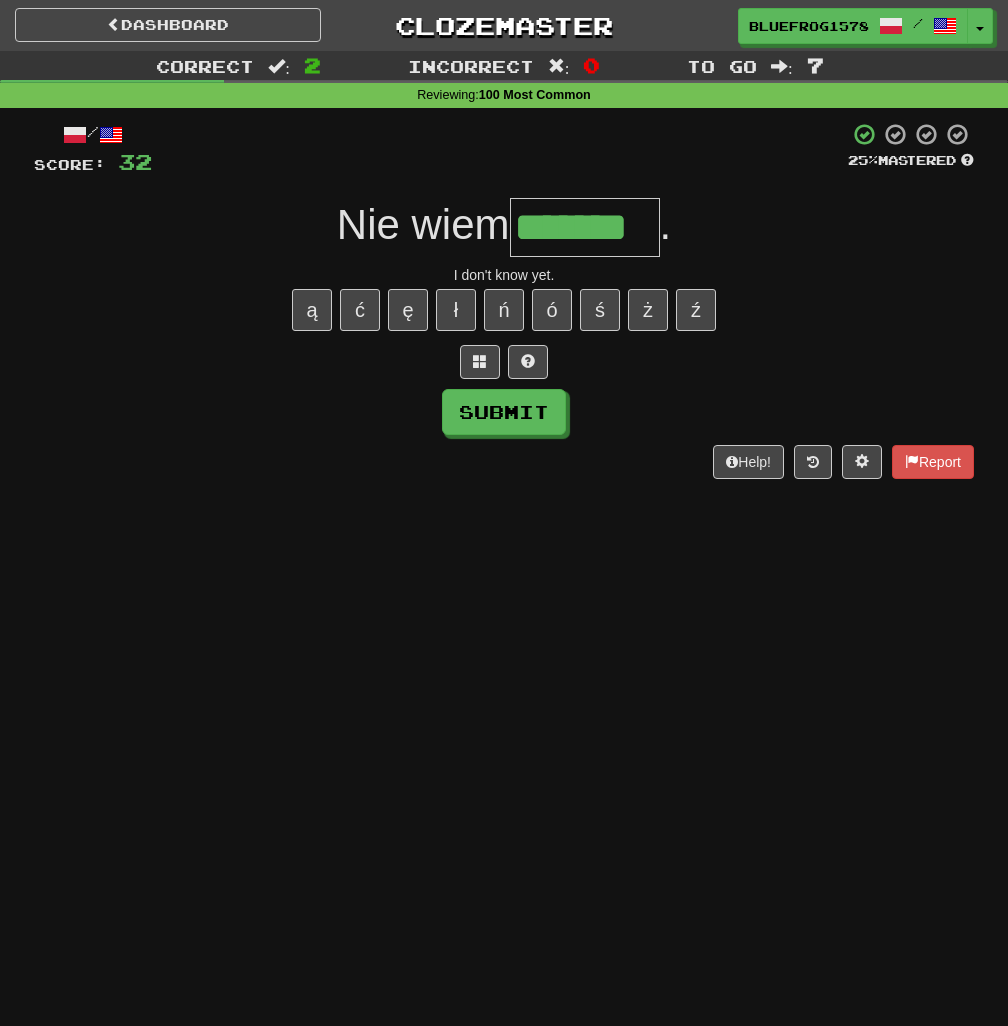 type on "*******" 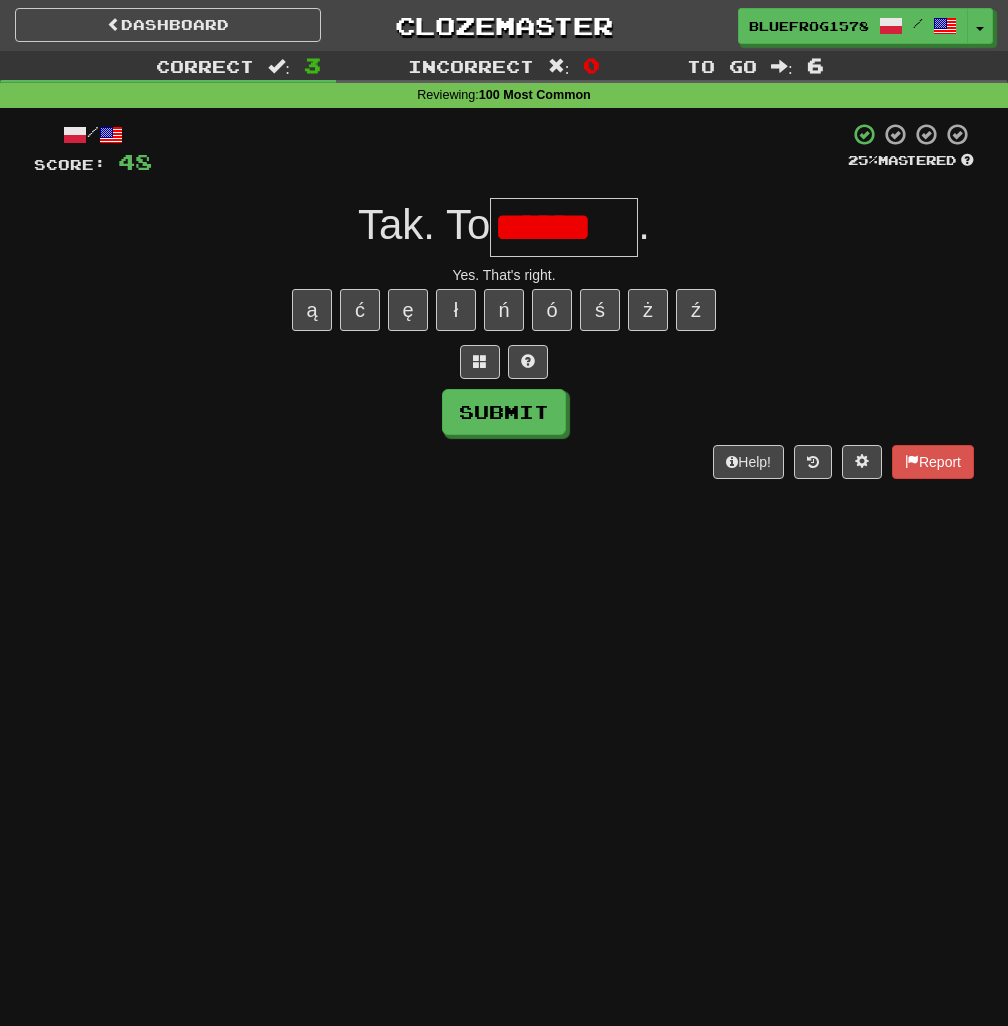 type on "******" 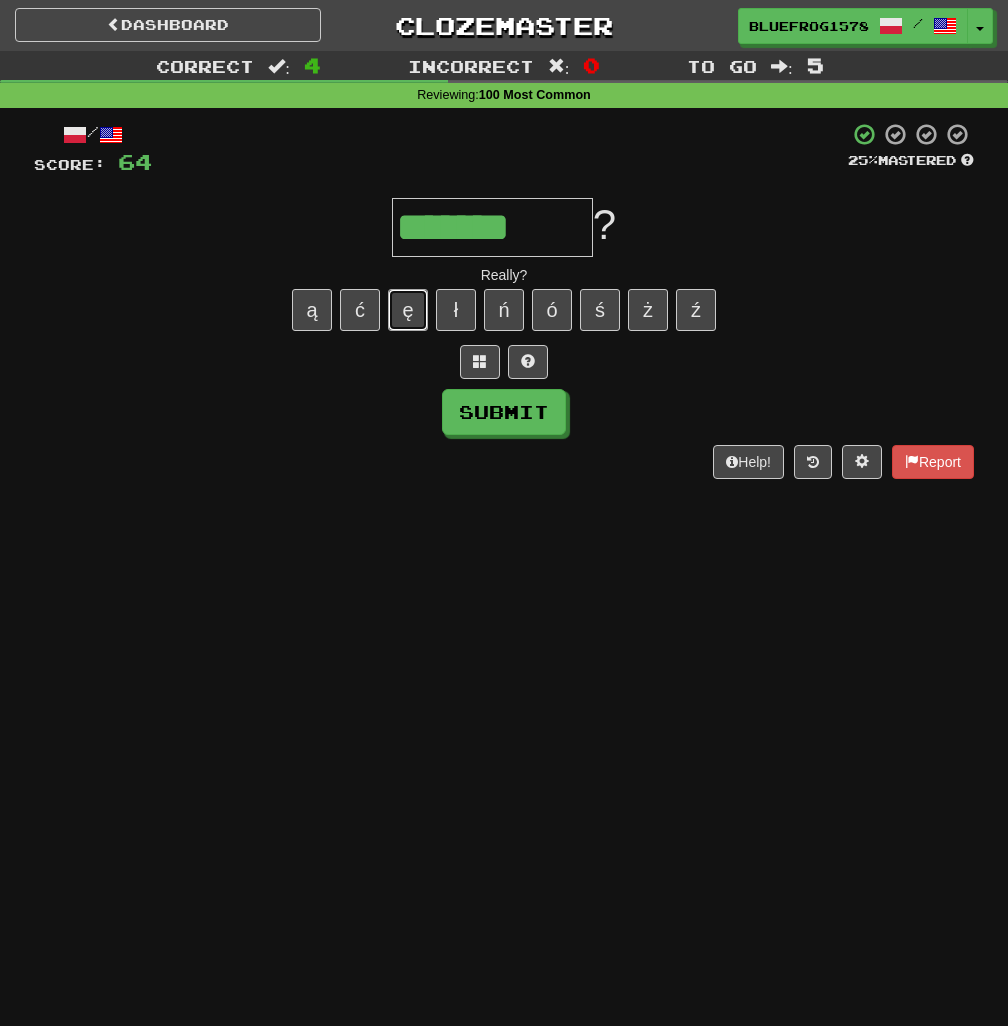 click on "ę" at bounding box center [408, 310] 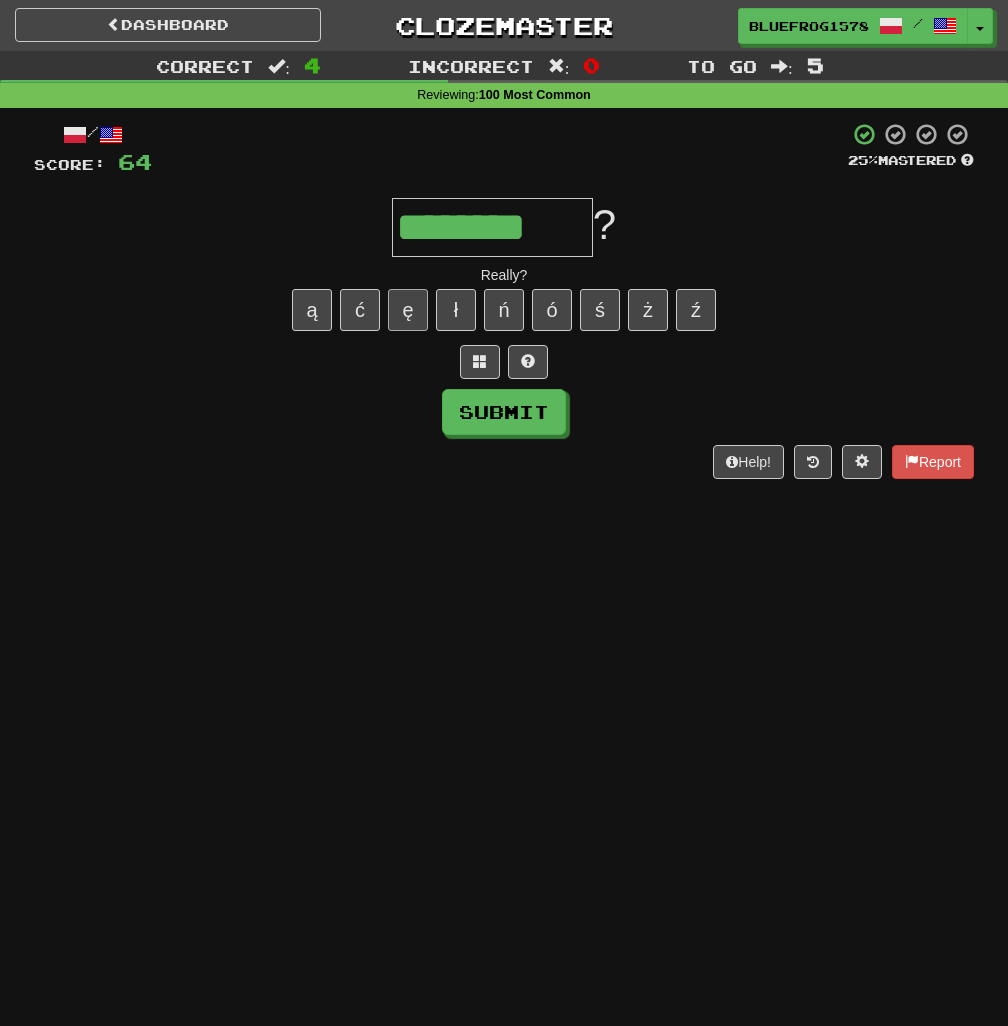 type on "********" 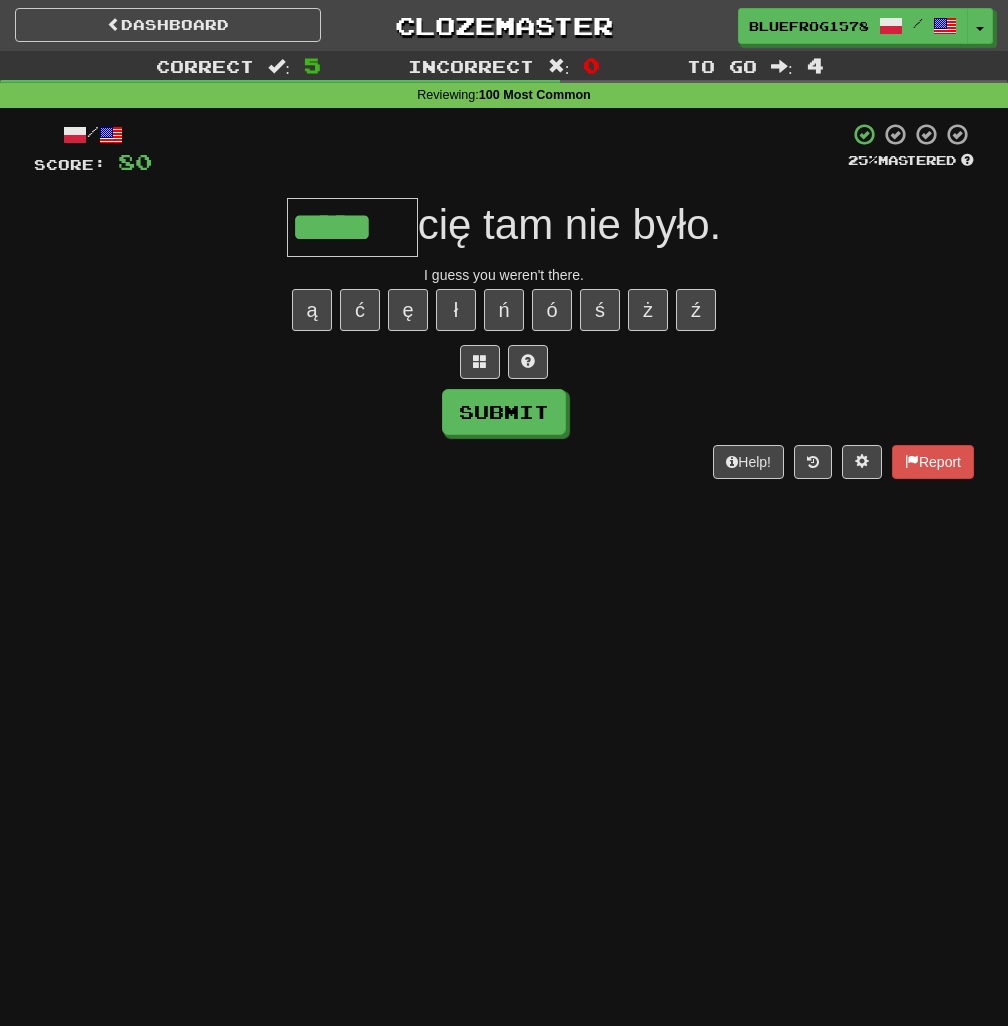 type on "*****" 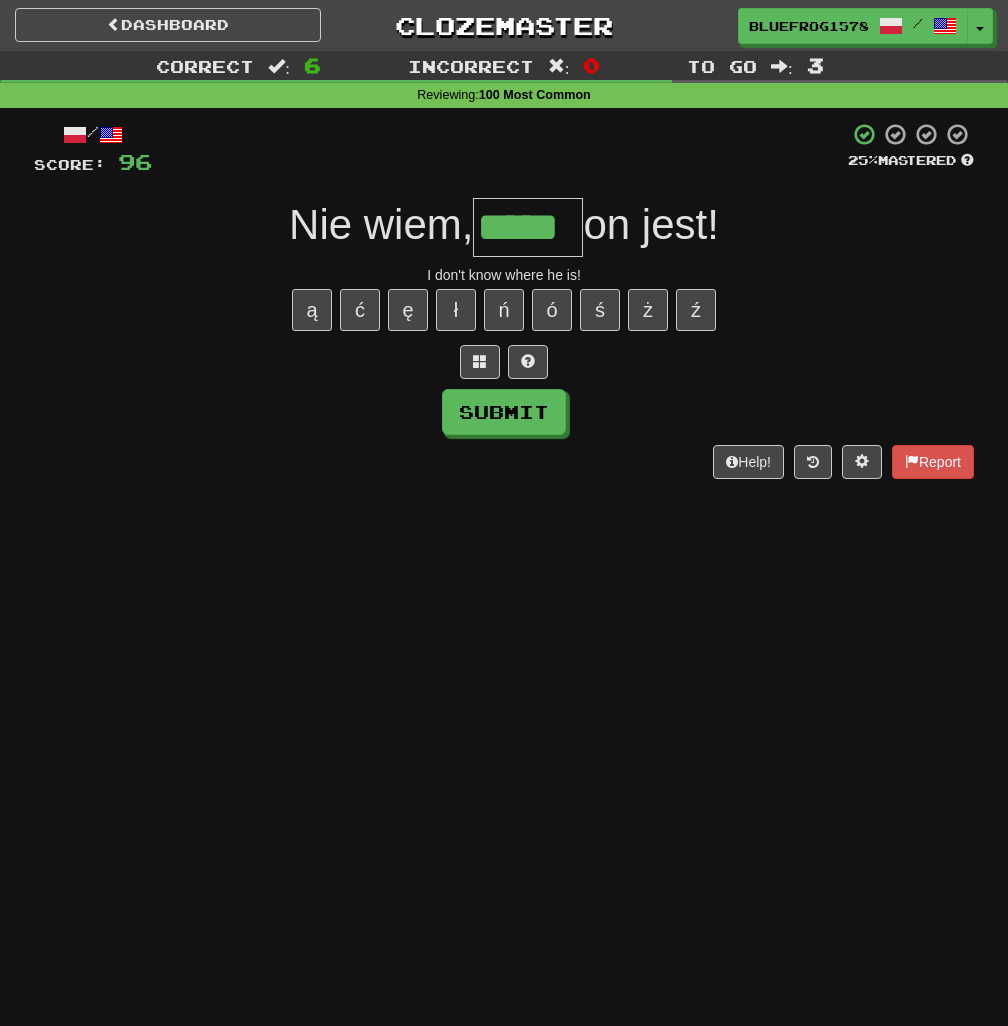type on "*****" 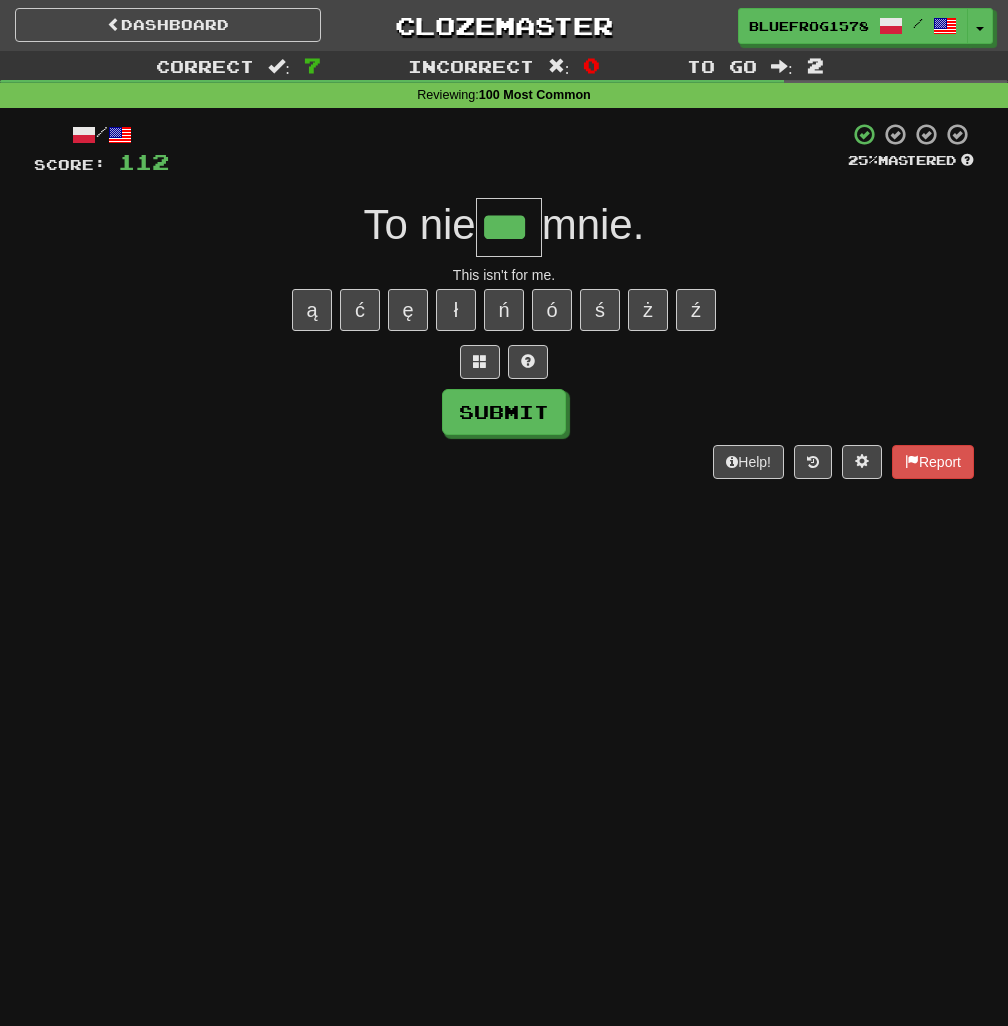 type on "***" 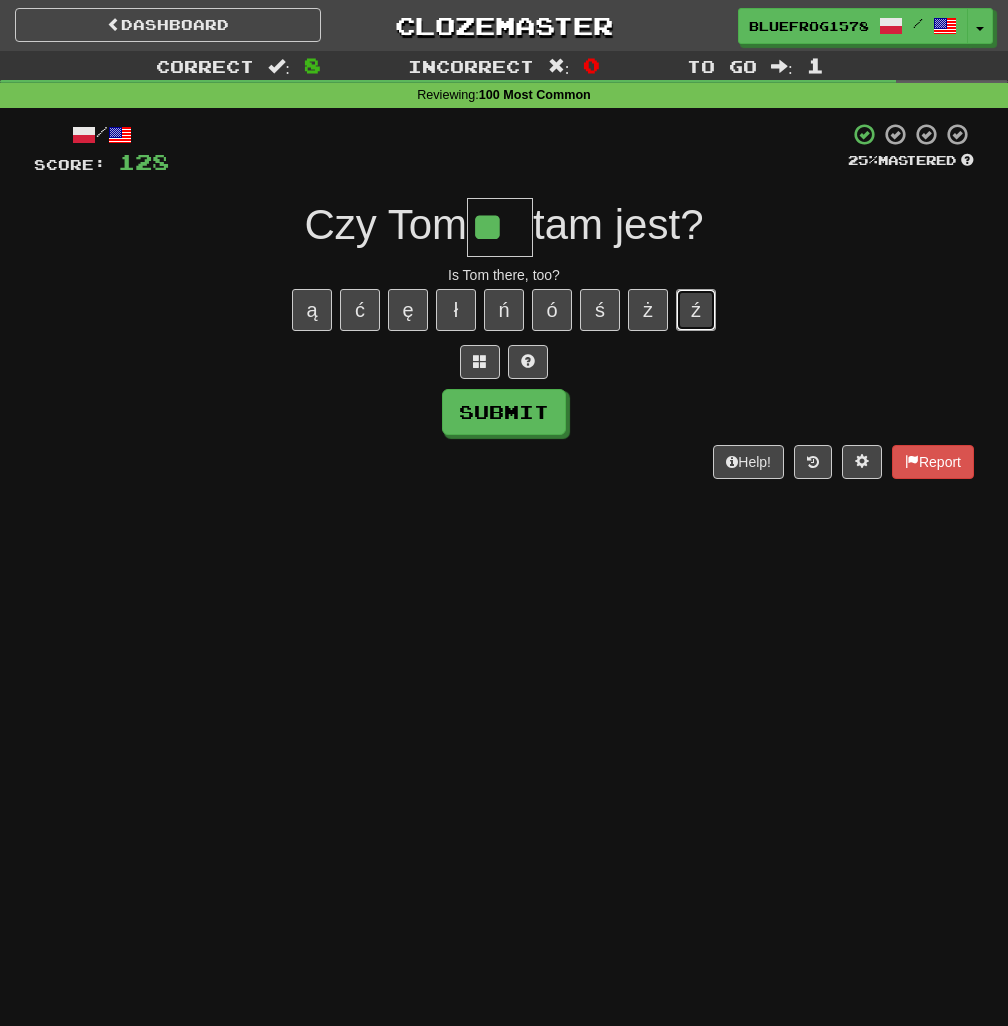 click on "ź" at bounding box center (696, 310) 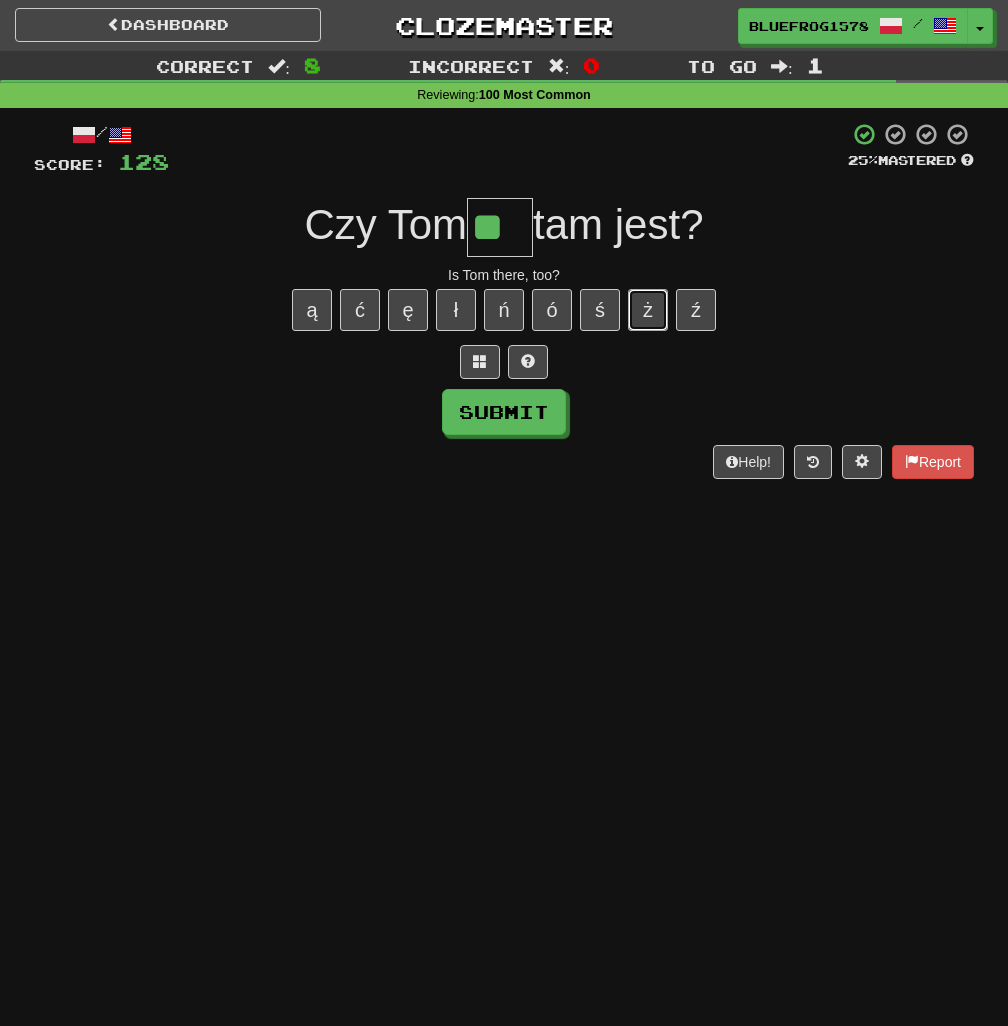 click on "ż" at bounding box center [648, 310] 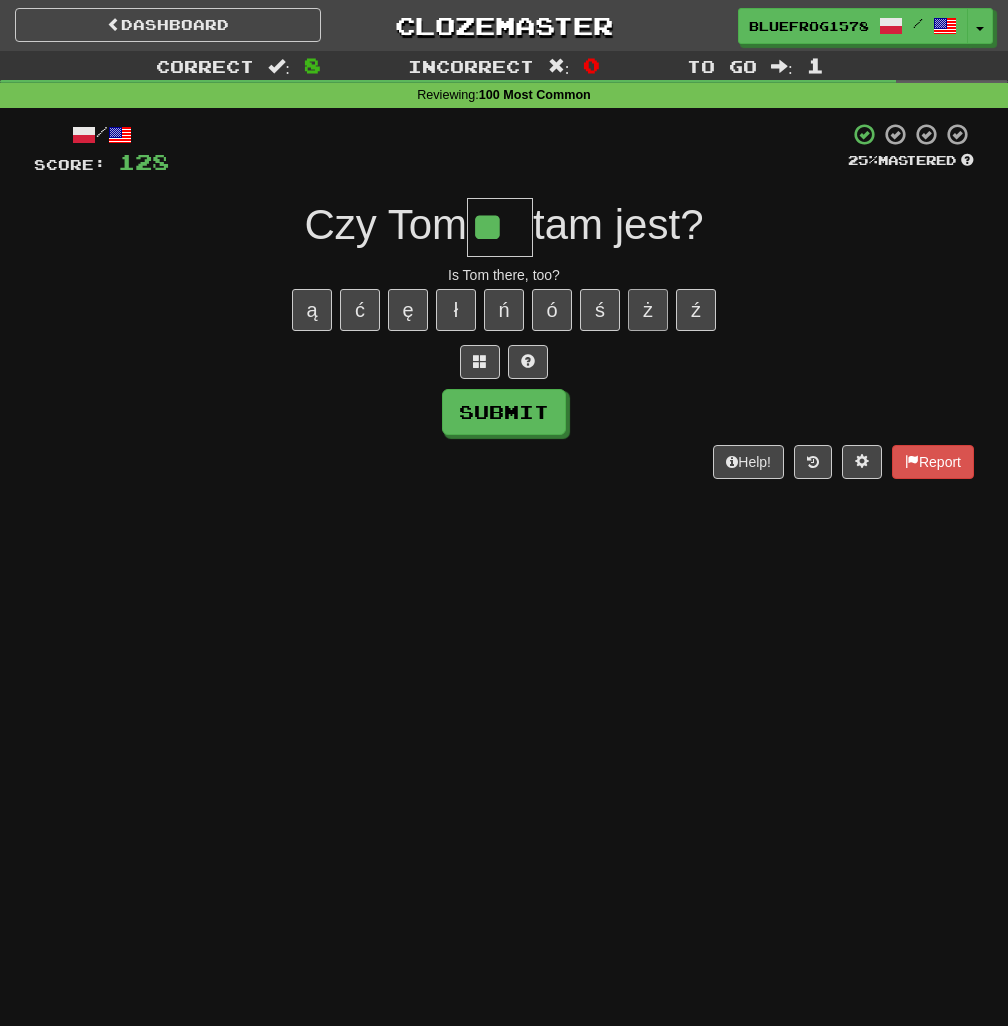 type on "***" 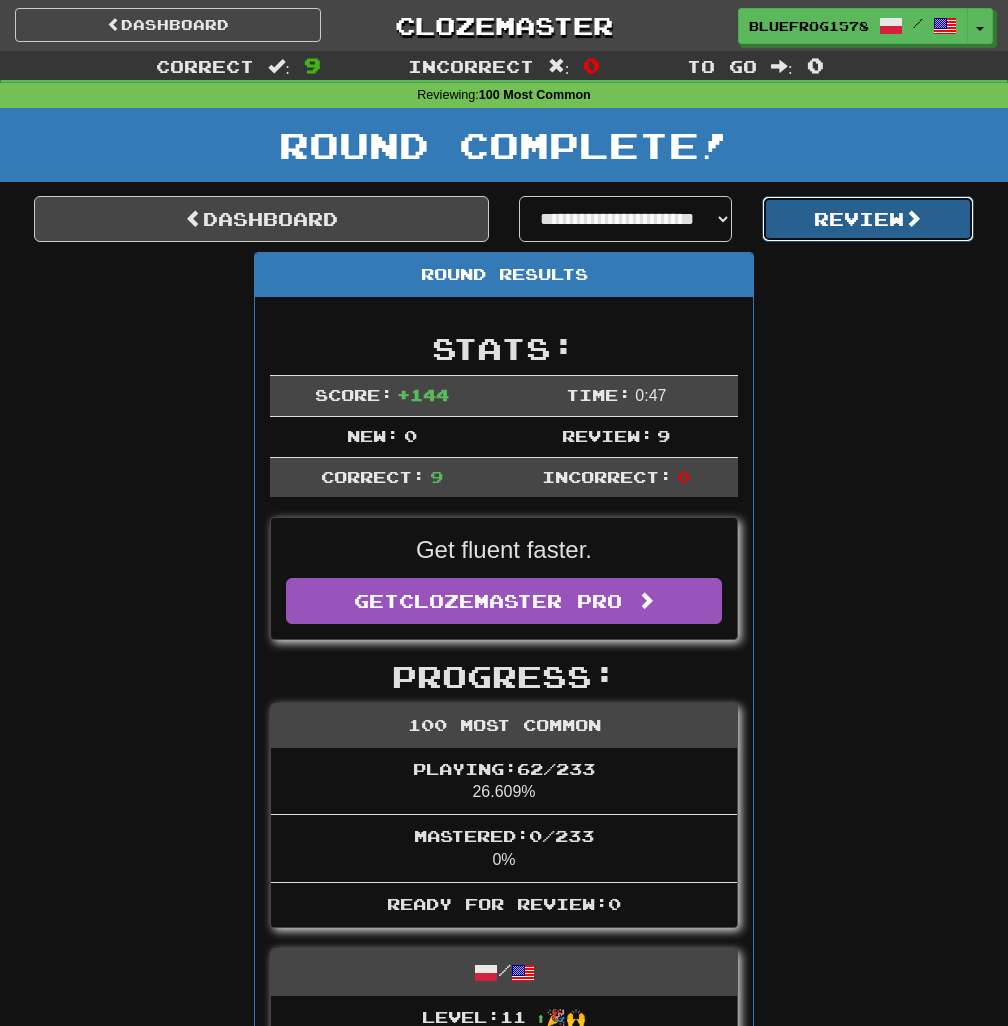 click on "Review" at bounding box center (868, 219) 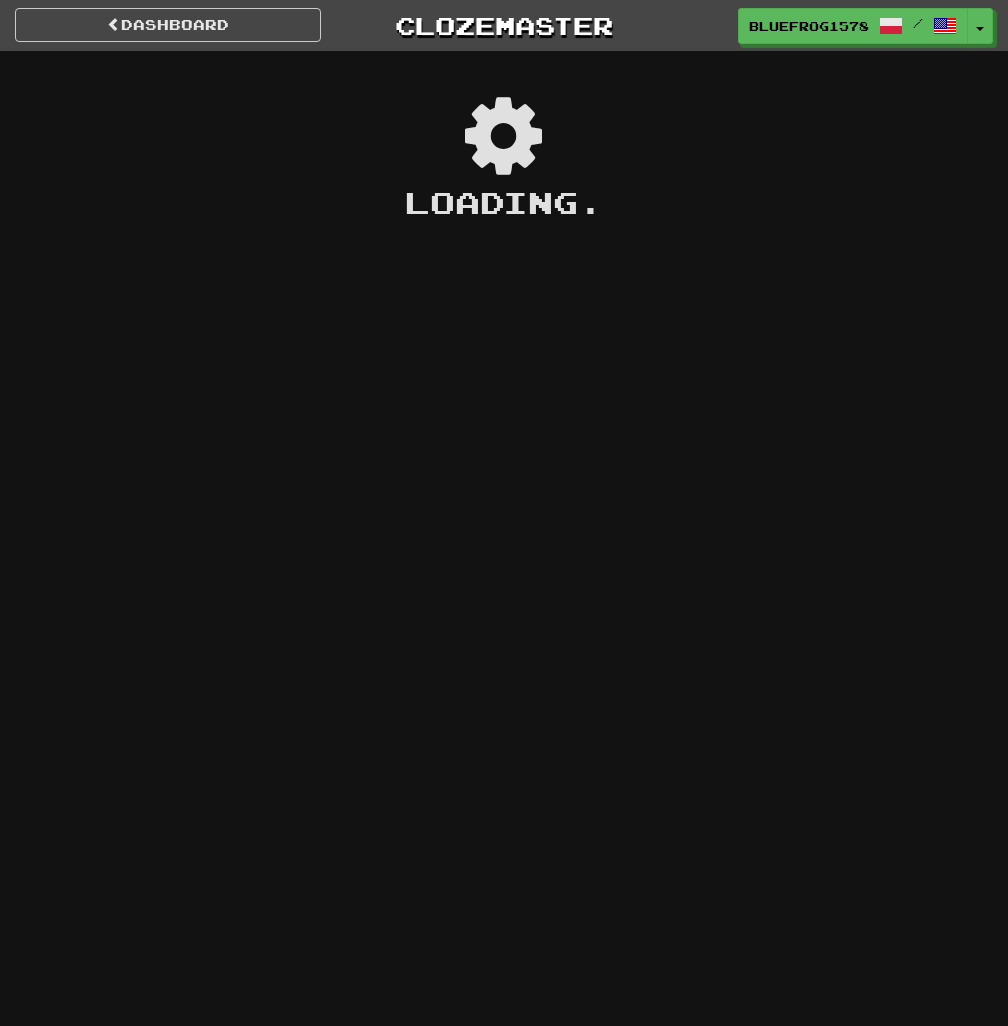scroll, scrollTop: 0, scrollLeft: 0, axis: both 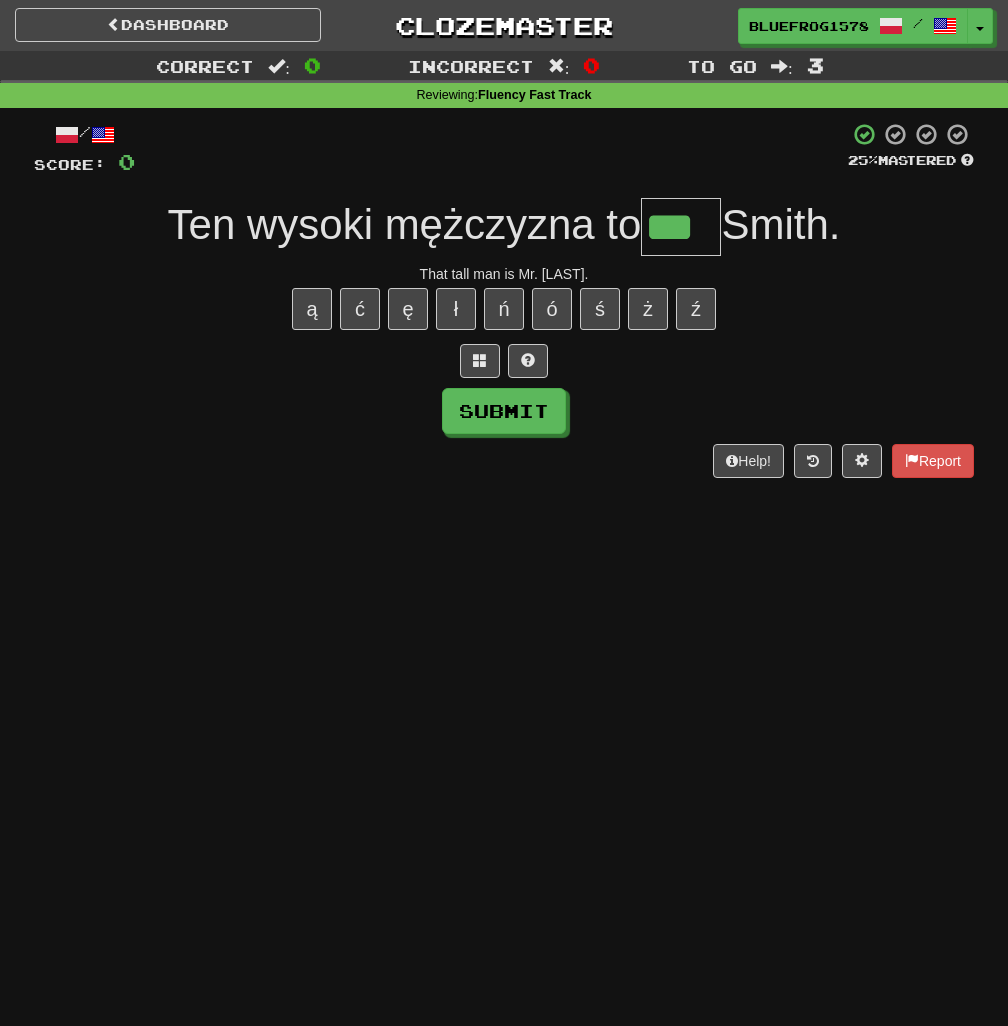 type on "***" 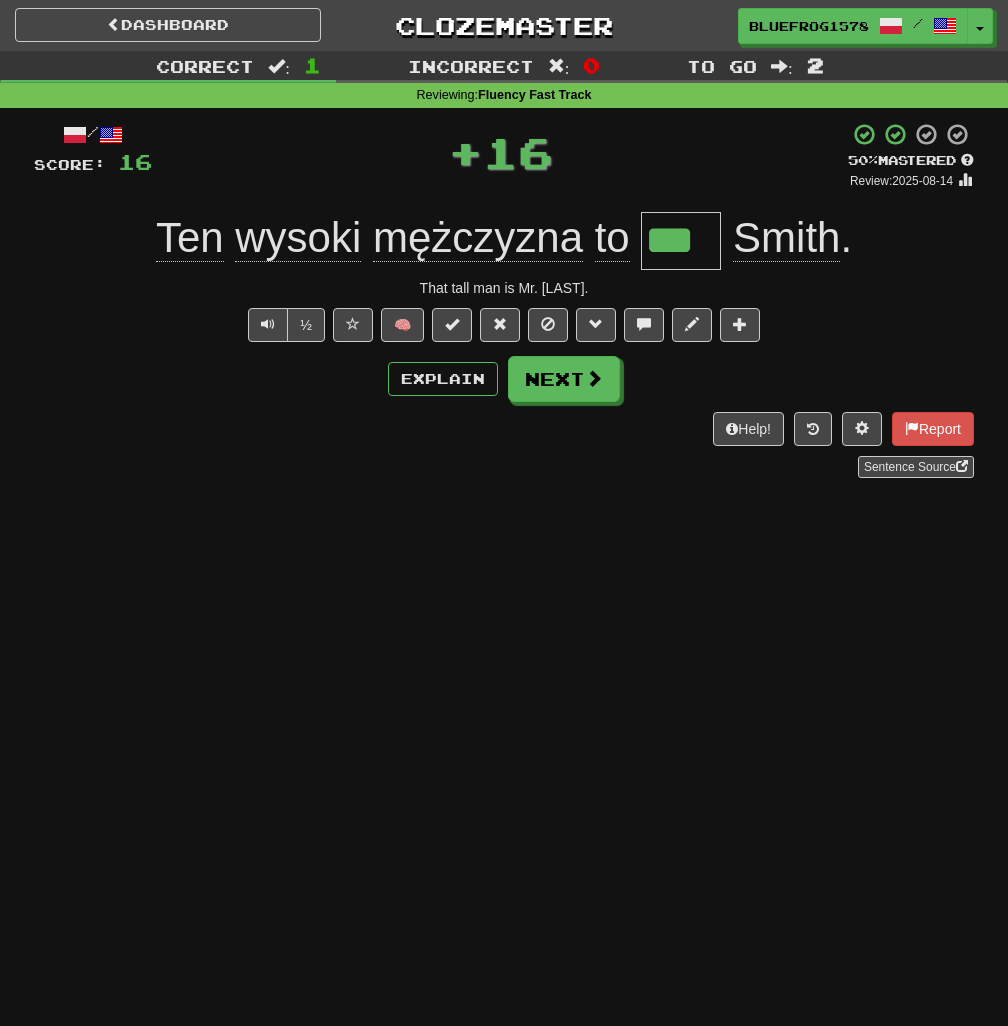 scroll, scrollTop: 0, scrollLeft: 0, axis: both 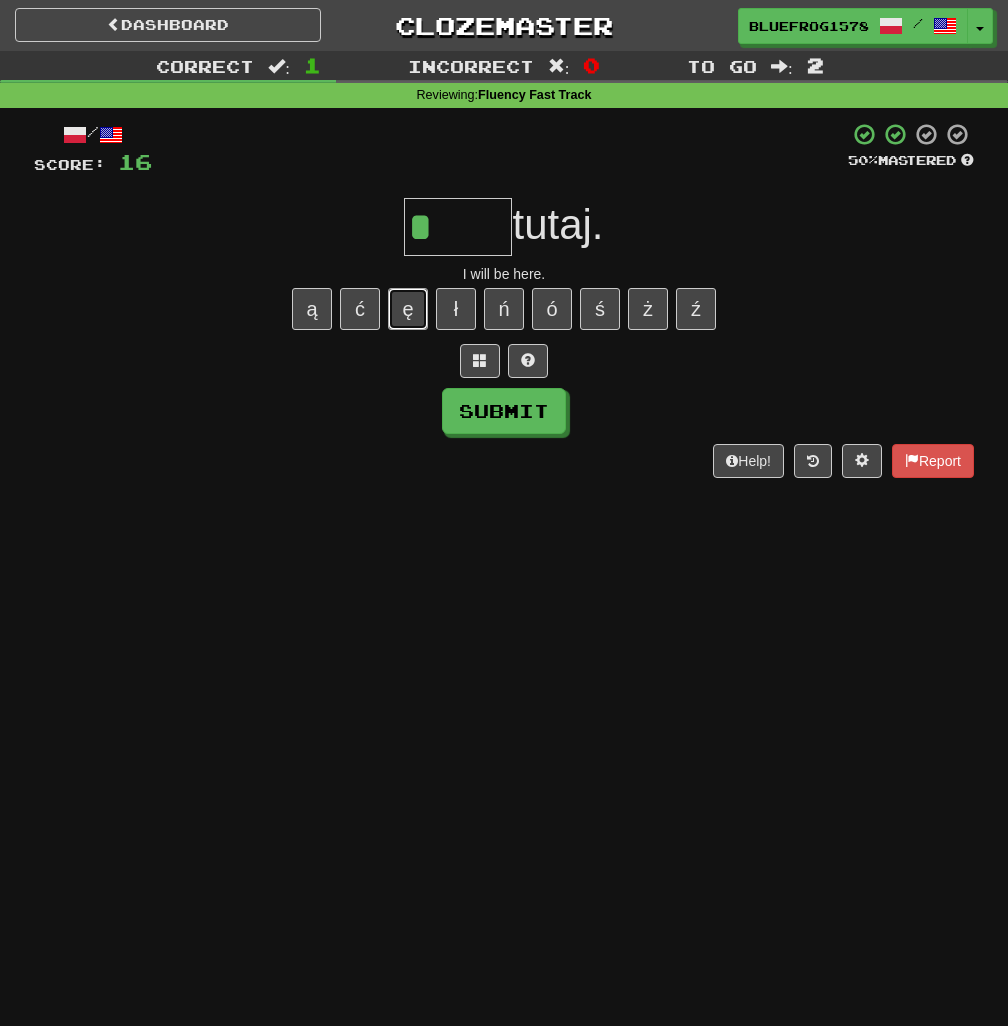 click on "ę" at bounding box center (408, 309) 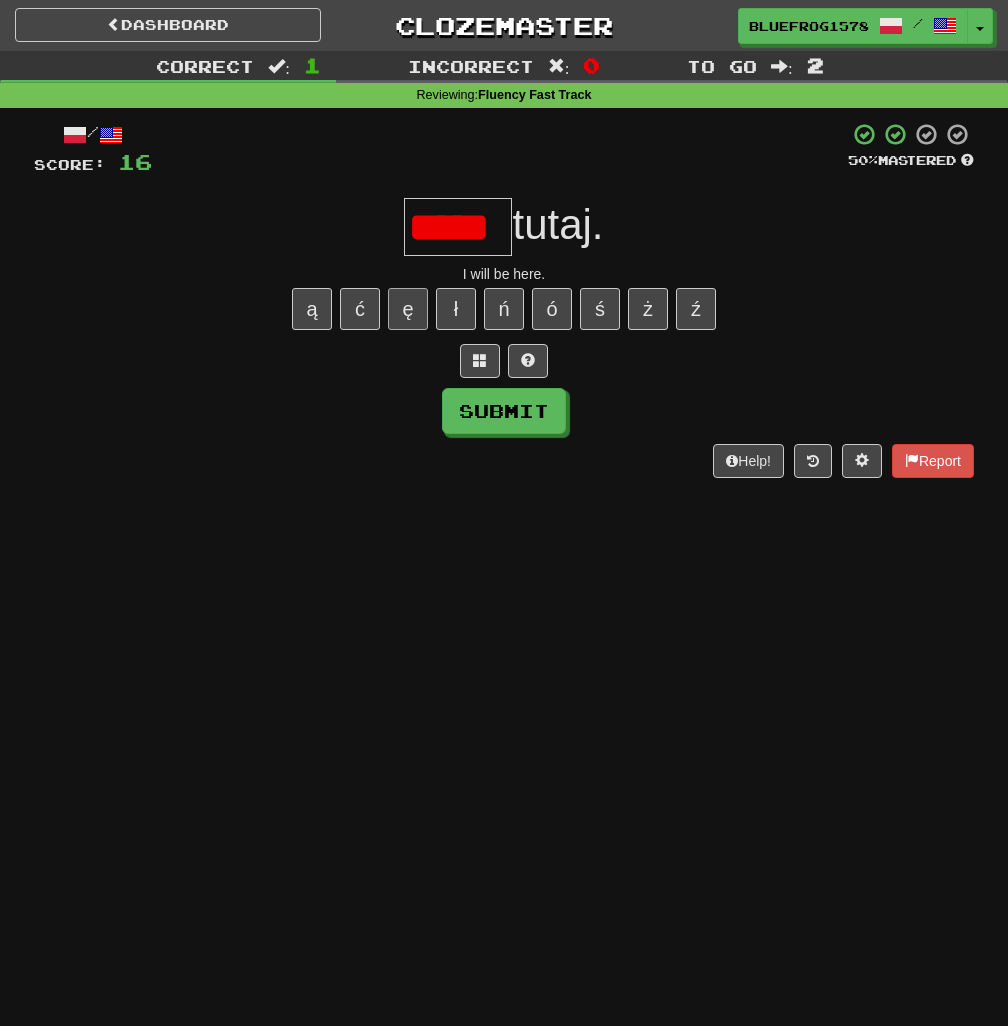 scroll, scrollTop: 0, scrollLeft: 0, axis: both 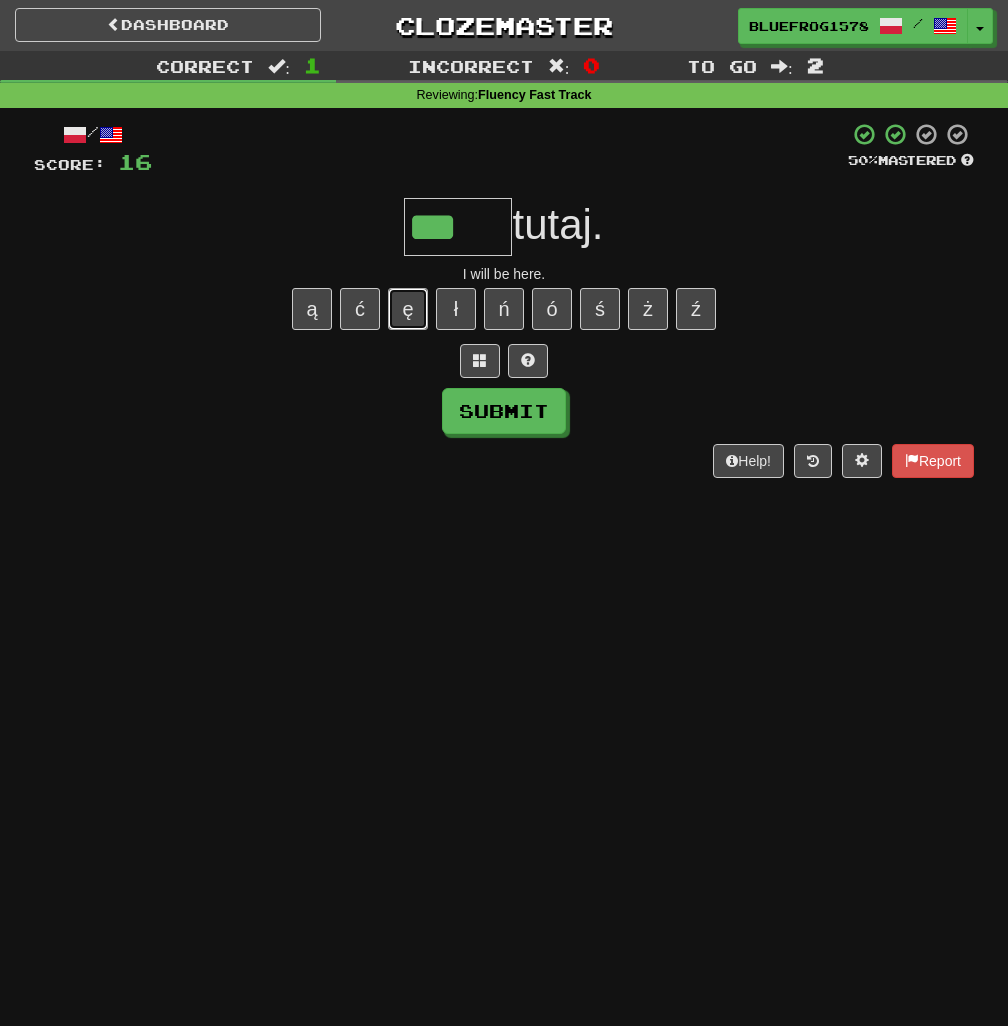 click on "ę" at bounding box center (408, 309) 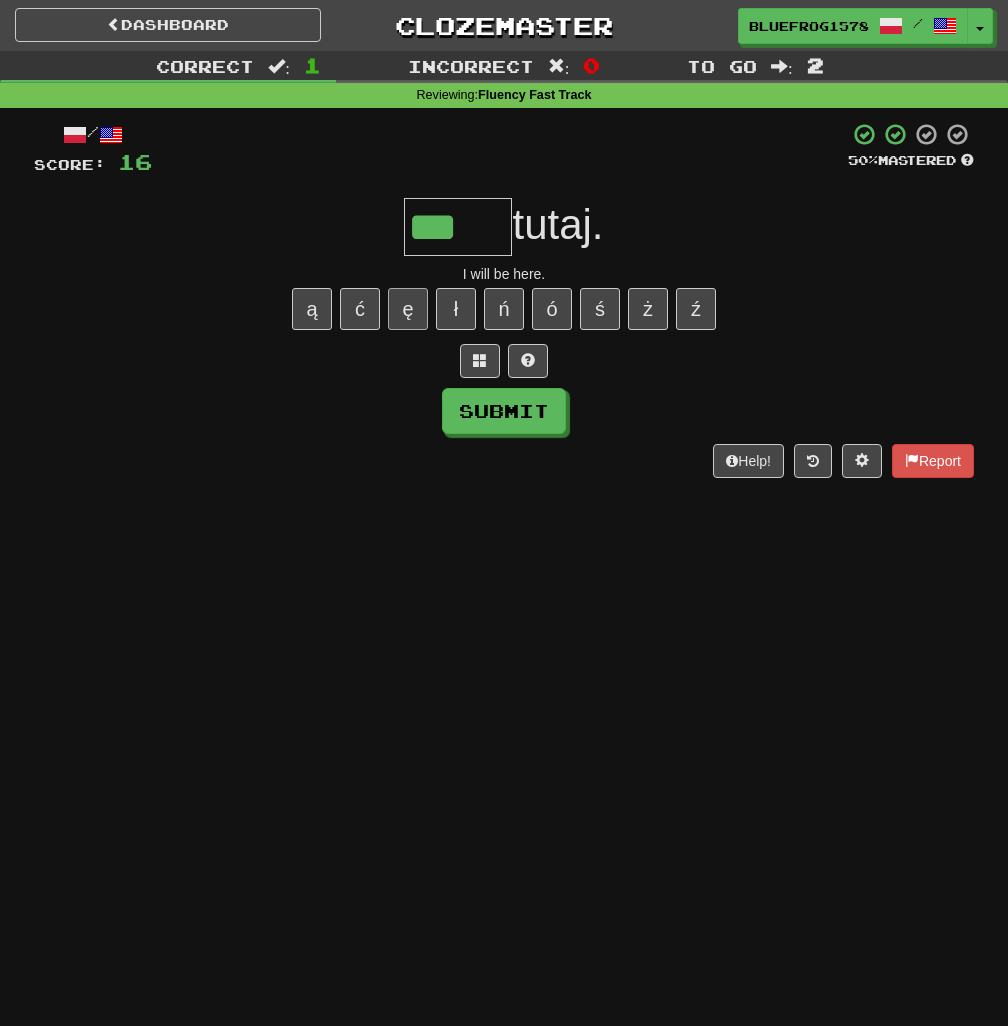 type on "****" 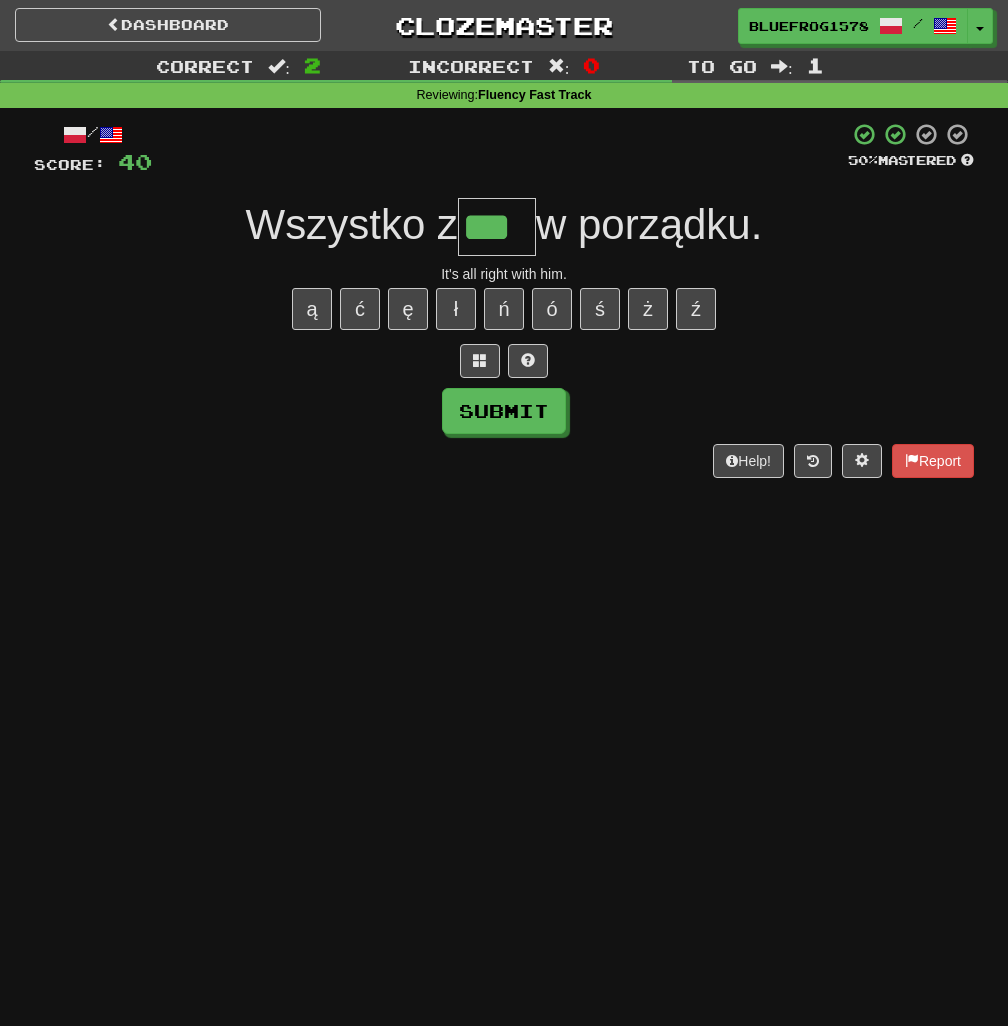type on "***" 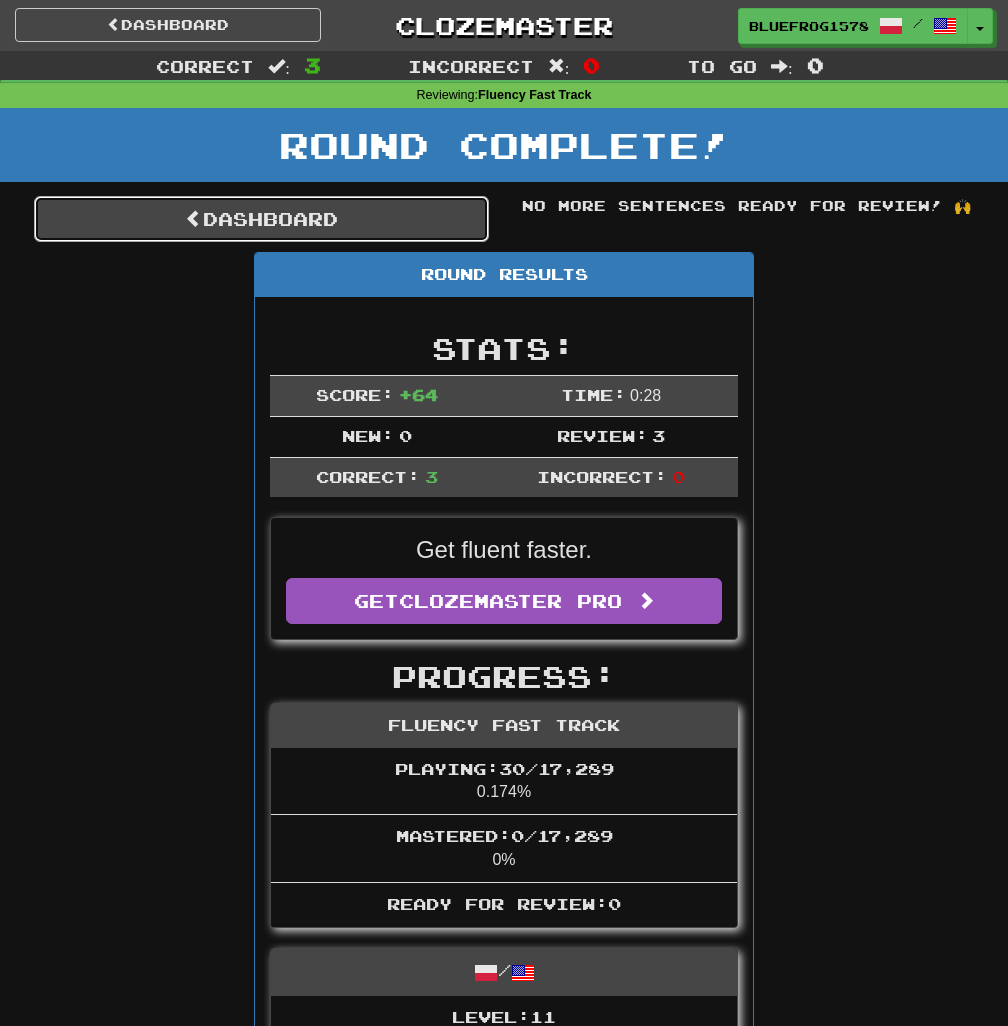 click on "Dashboard" at bounding box center (261, 219) 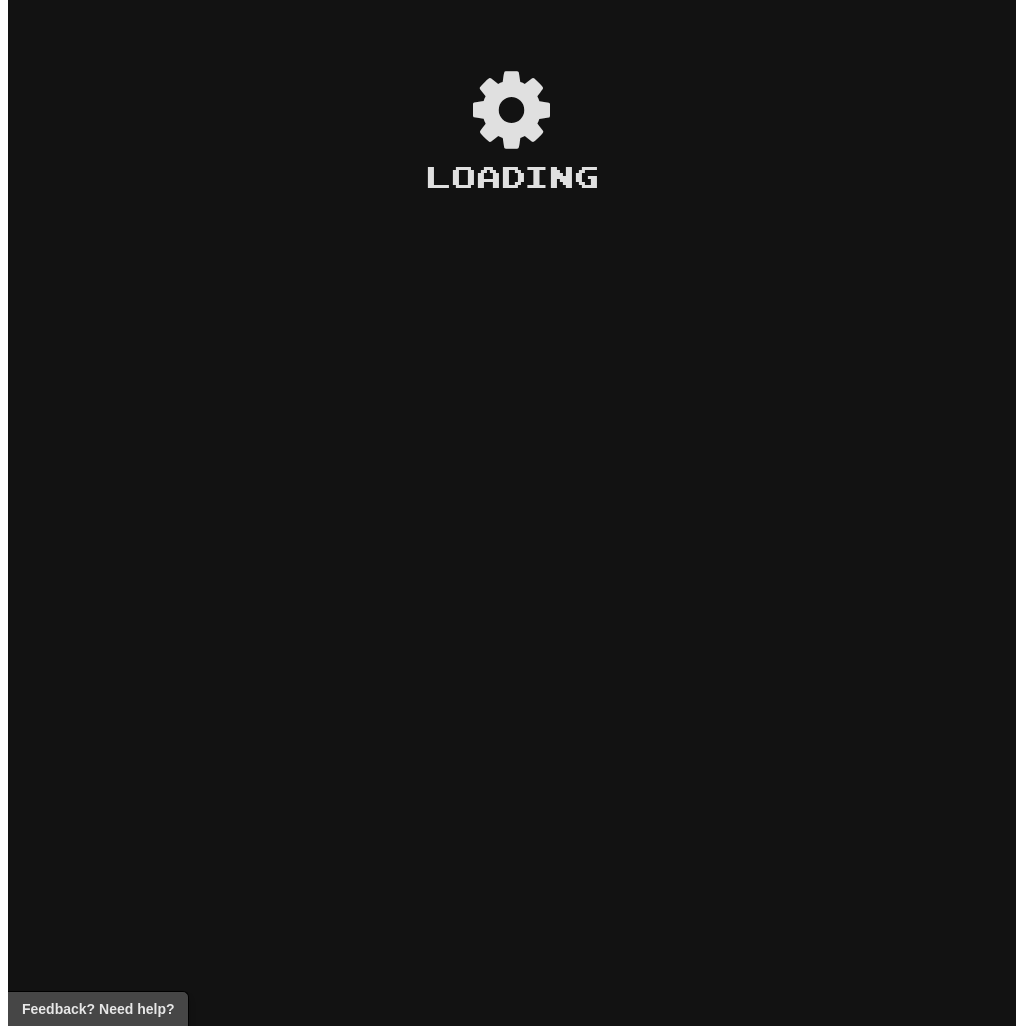 scroll, scrollTop: 0, scrollLeft: 0, axis: both 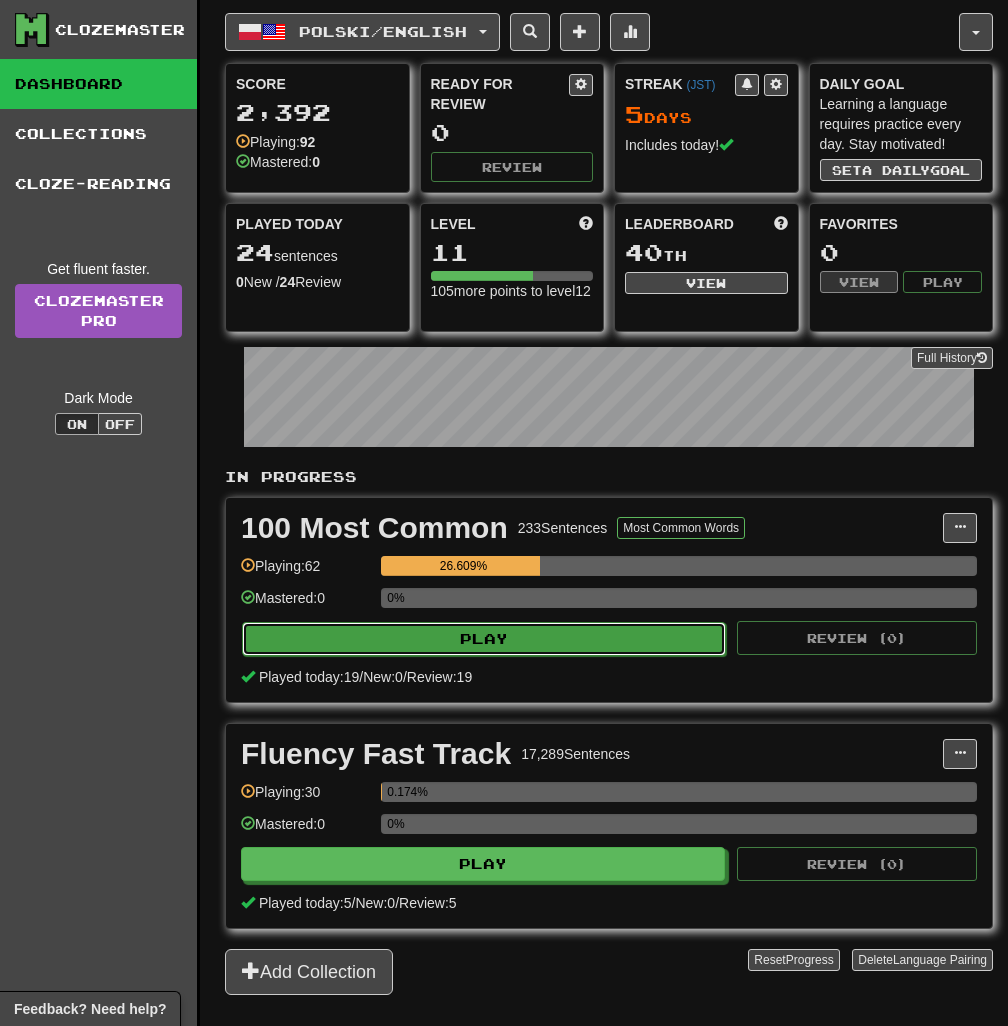 click on "Play" at bounding box center [484, 639] 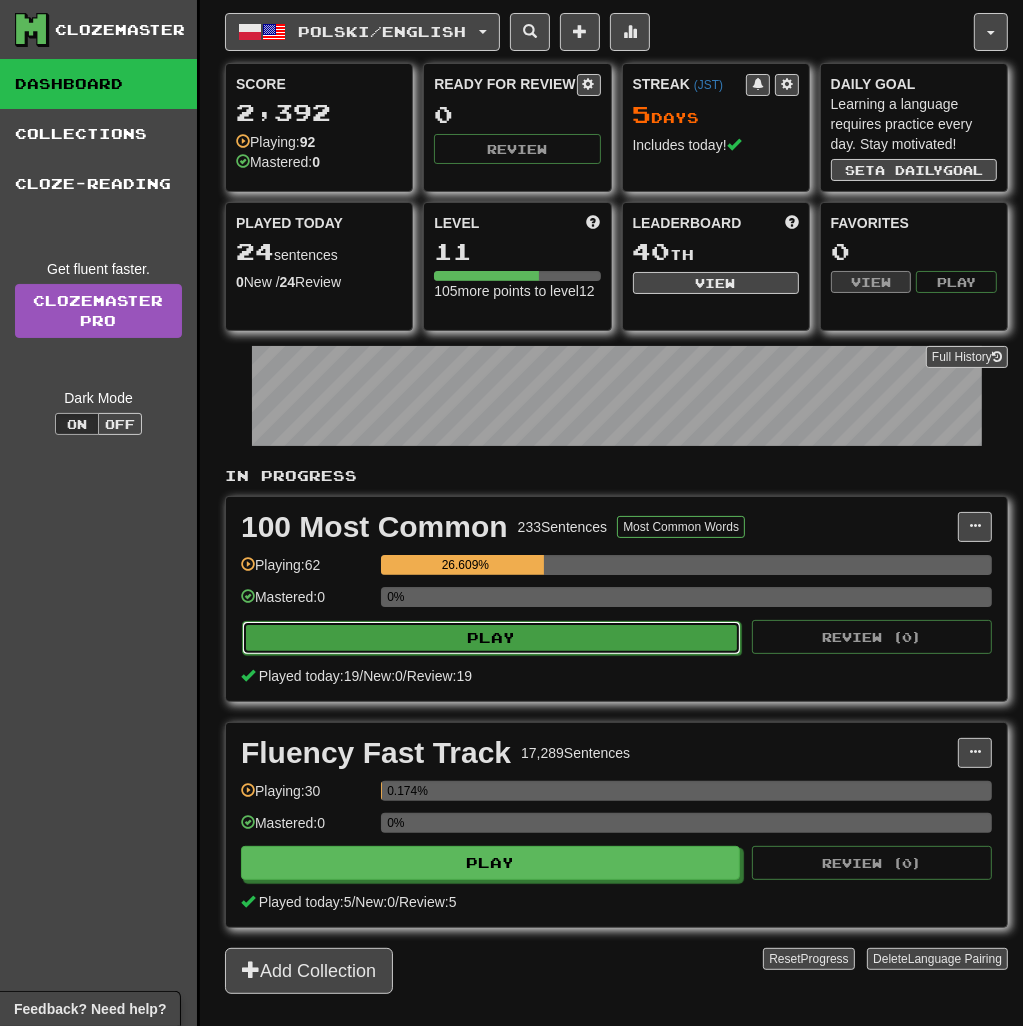 select on "**" 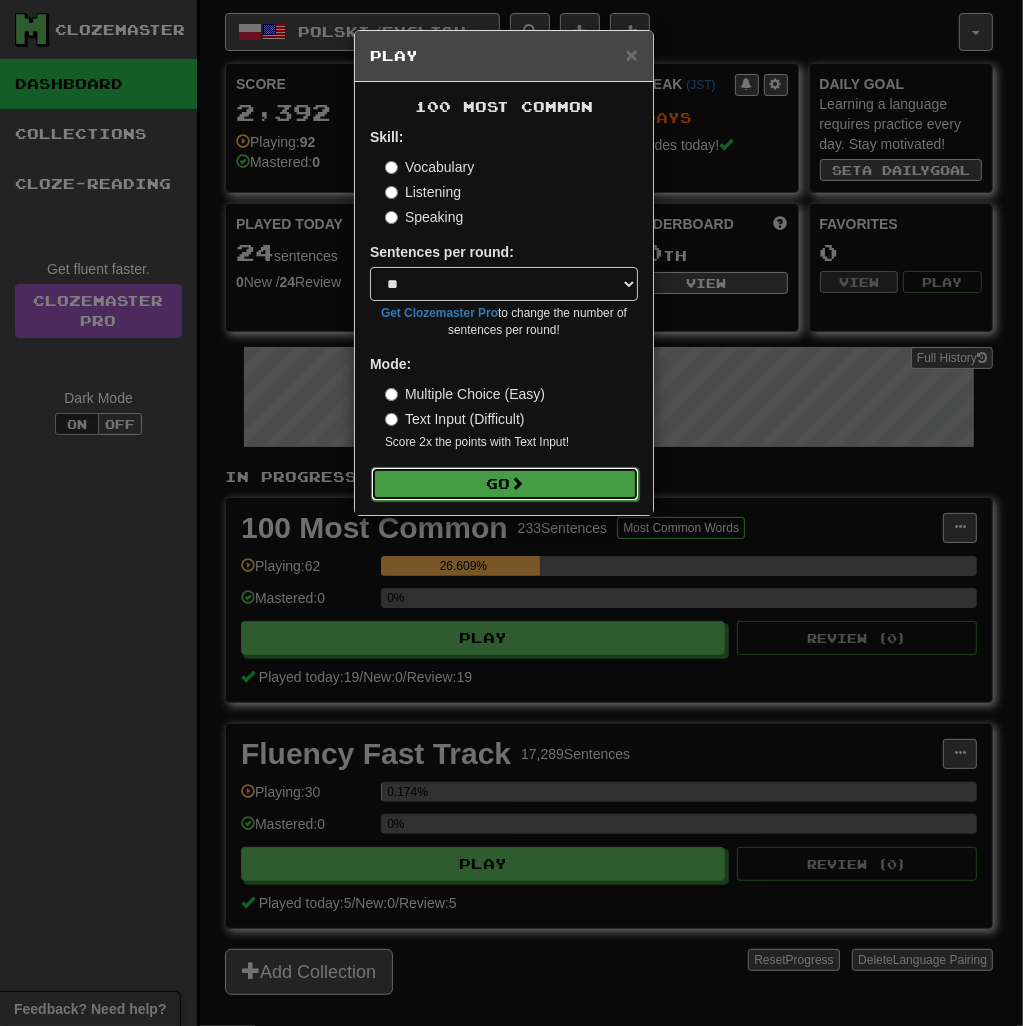 click on "Go" at bounding box center (505, 484) 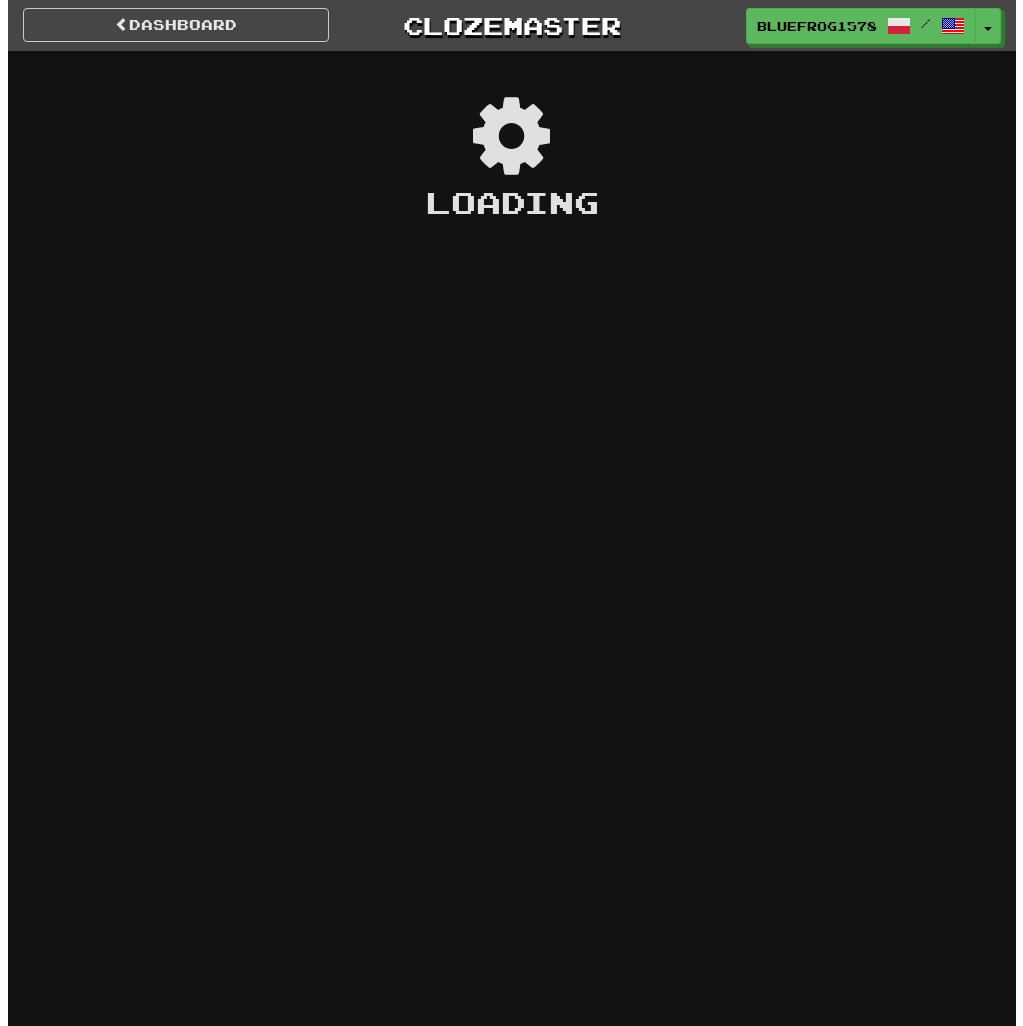 scroll, scrollTop: 0, scrollLeft: 0, axis: both 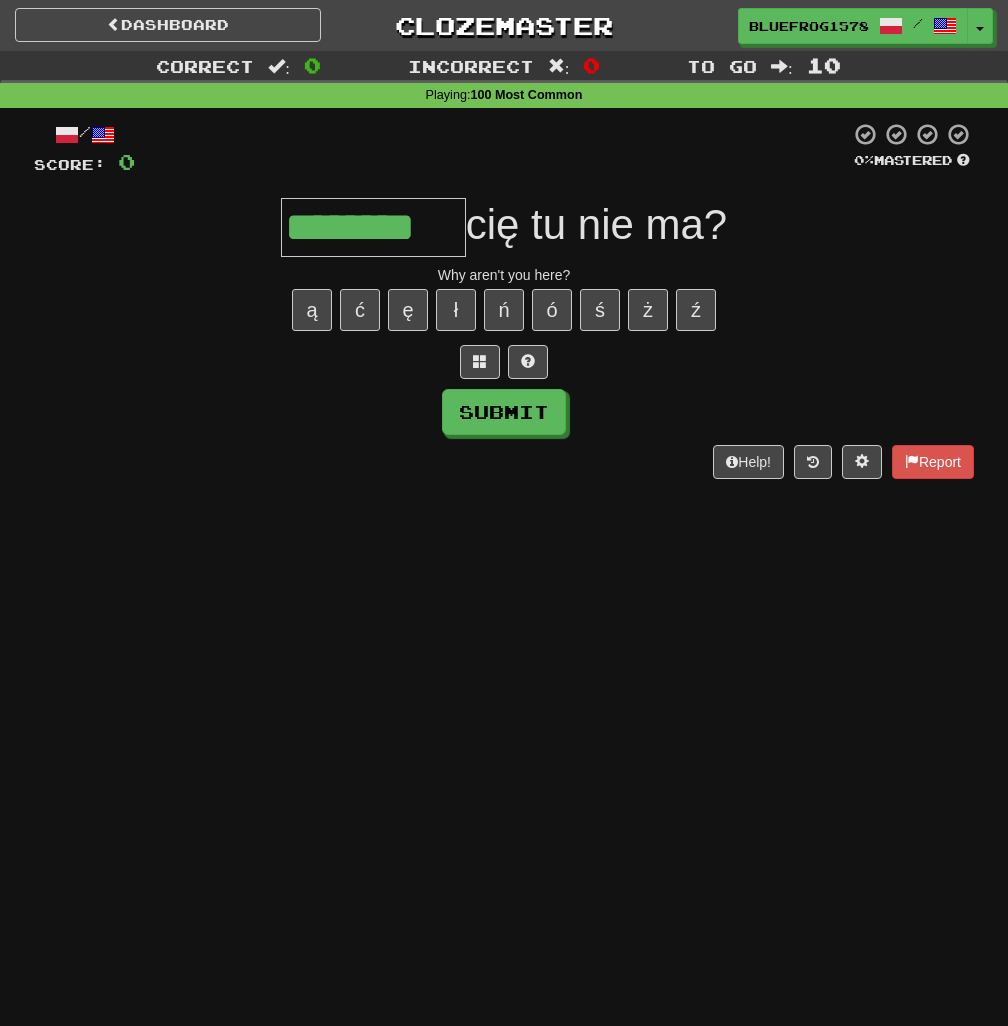 type on "********" 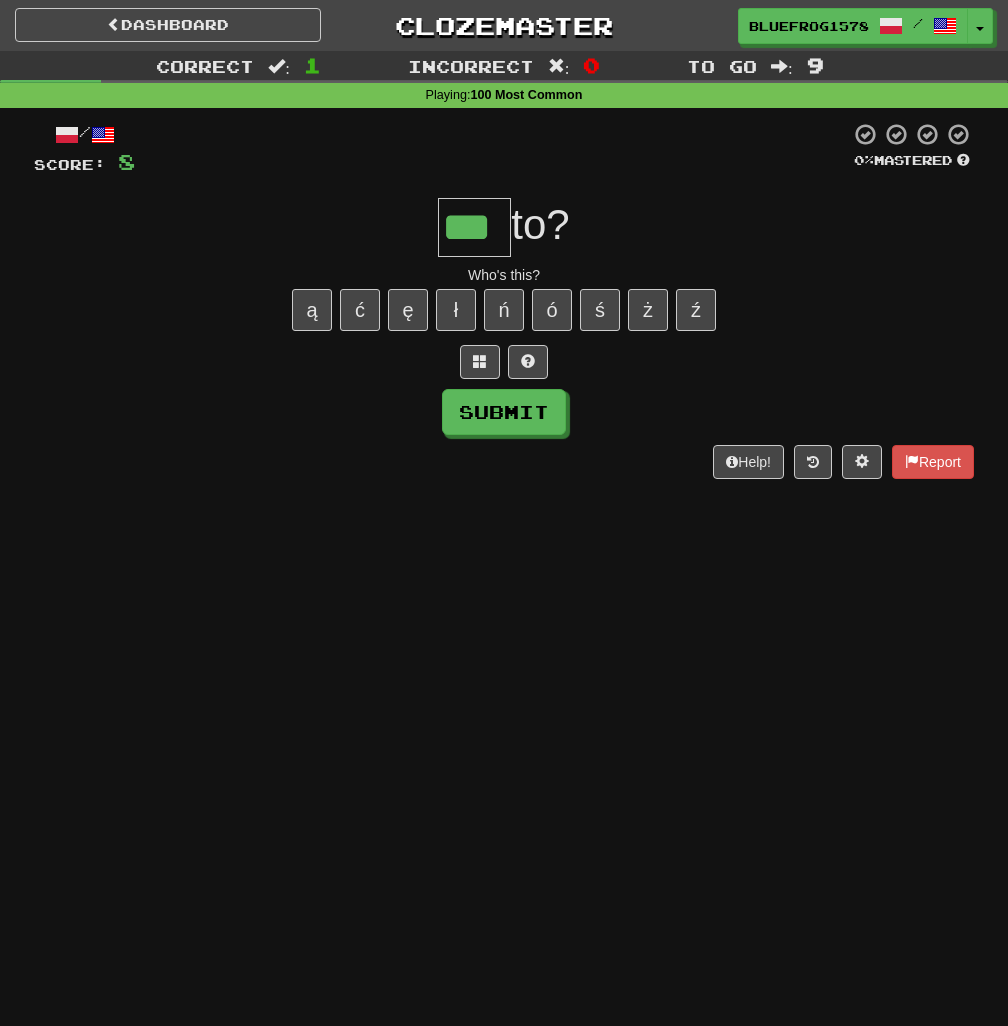 type on "***" 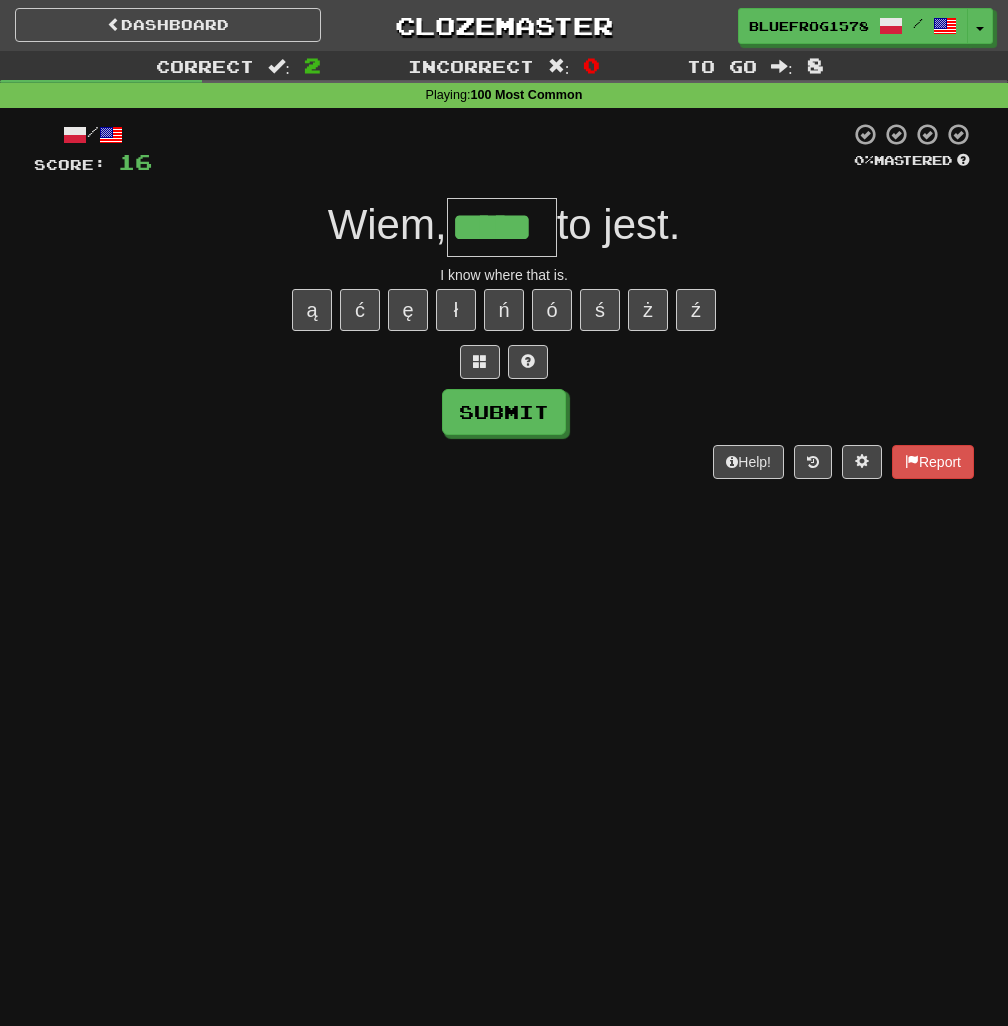 type on "*****" 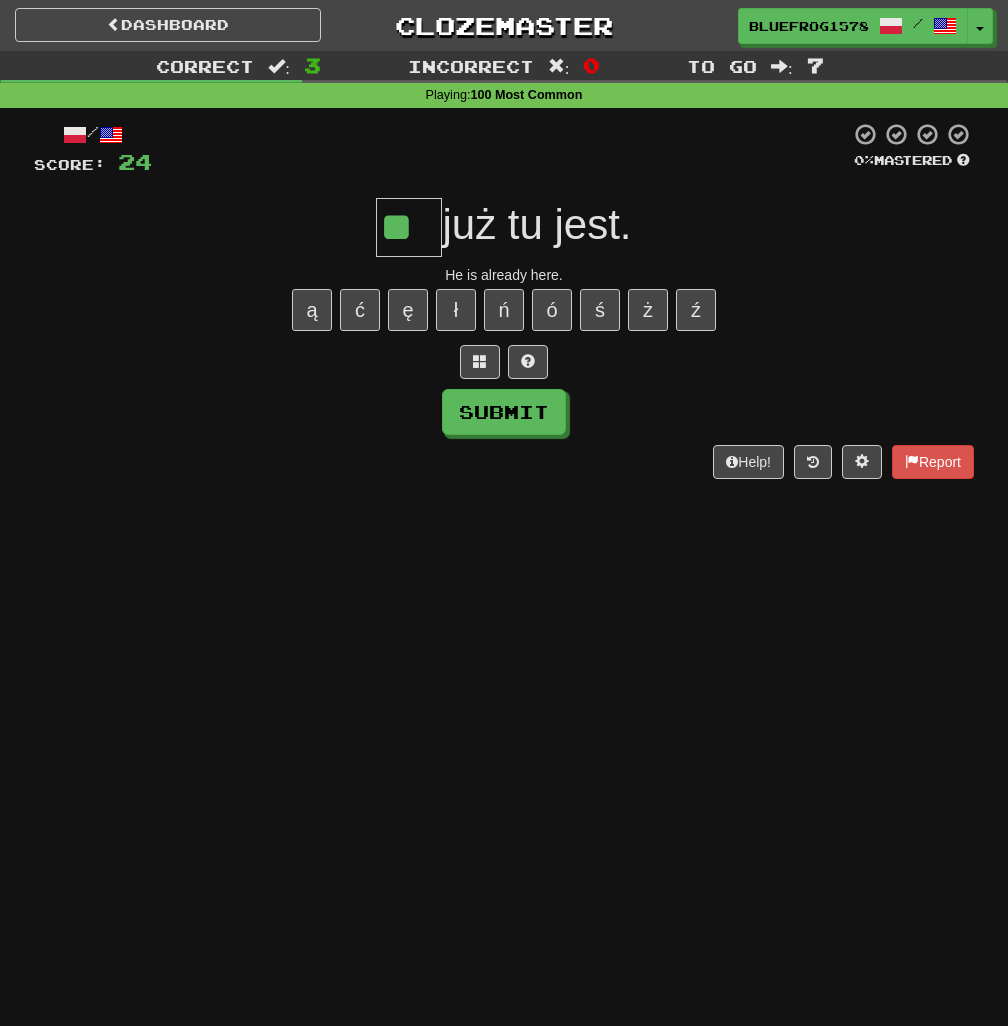 type on "**" 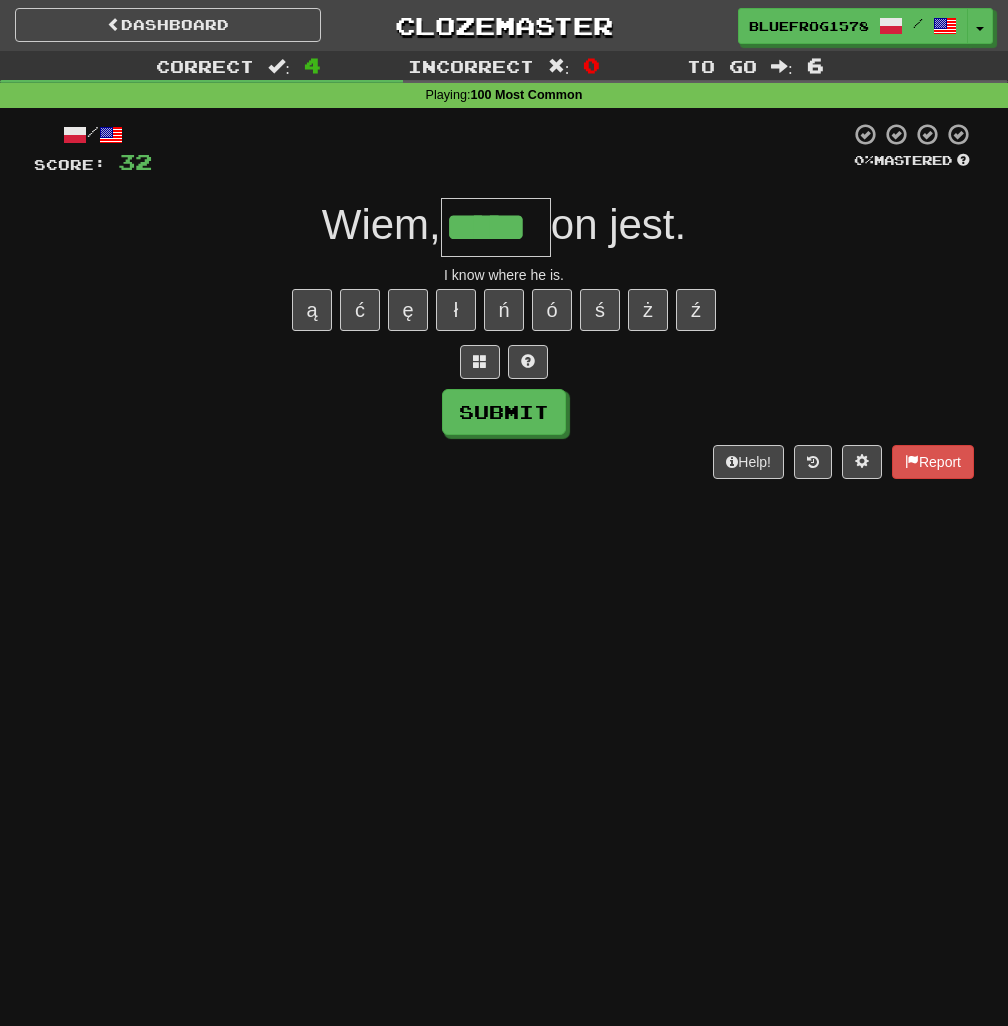 type on "*****" 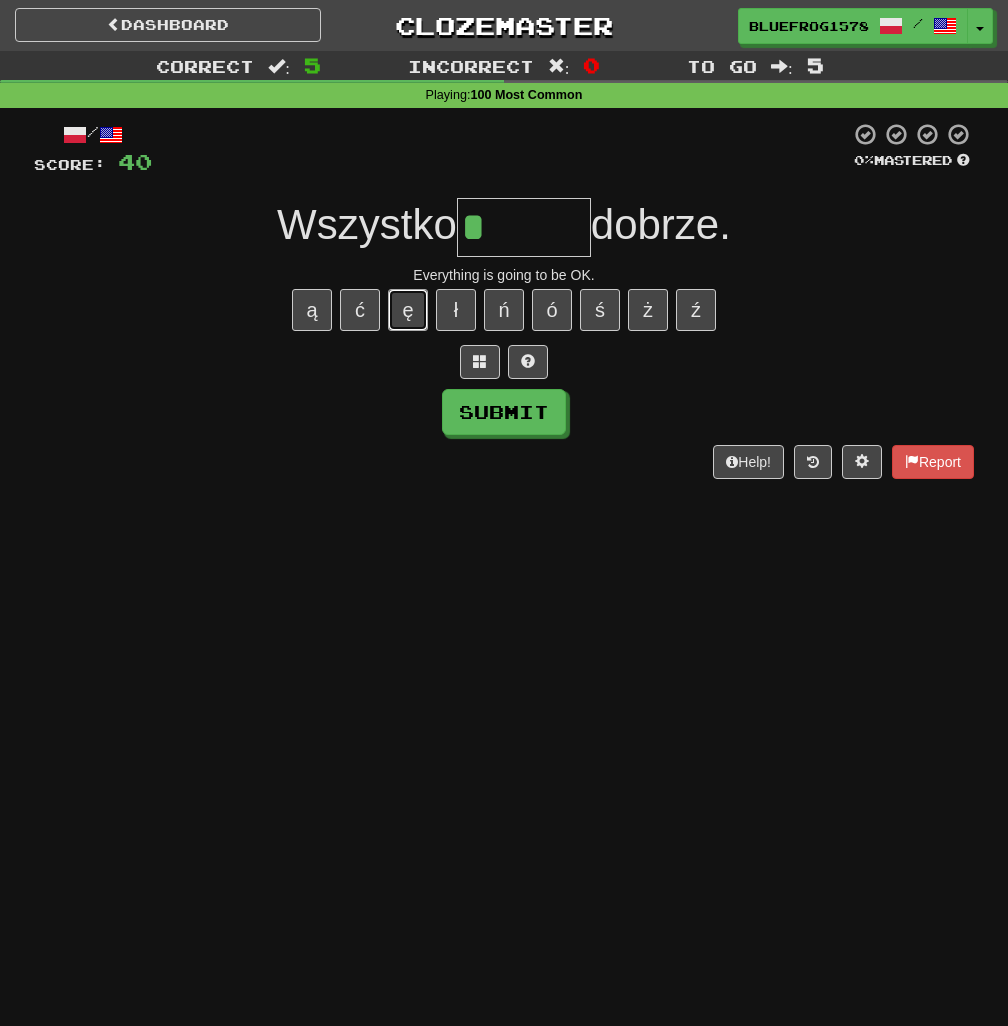 click on "ę" at bounding box center [408, 310] 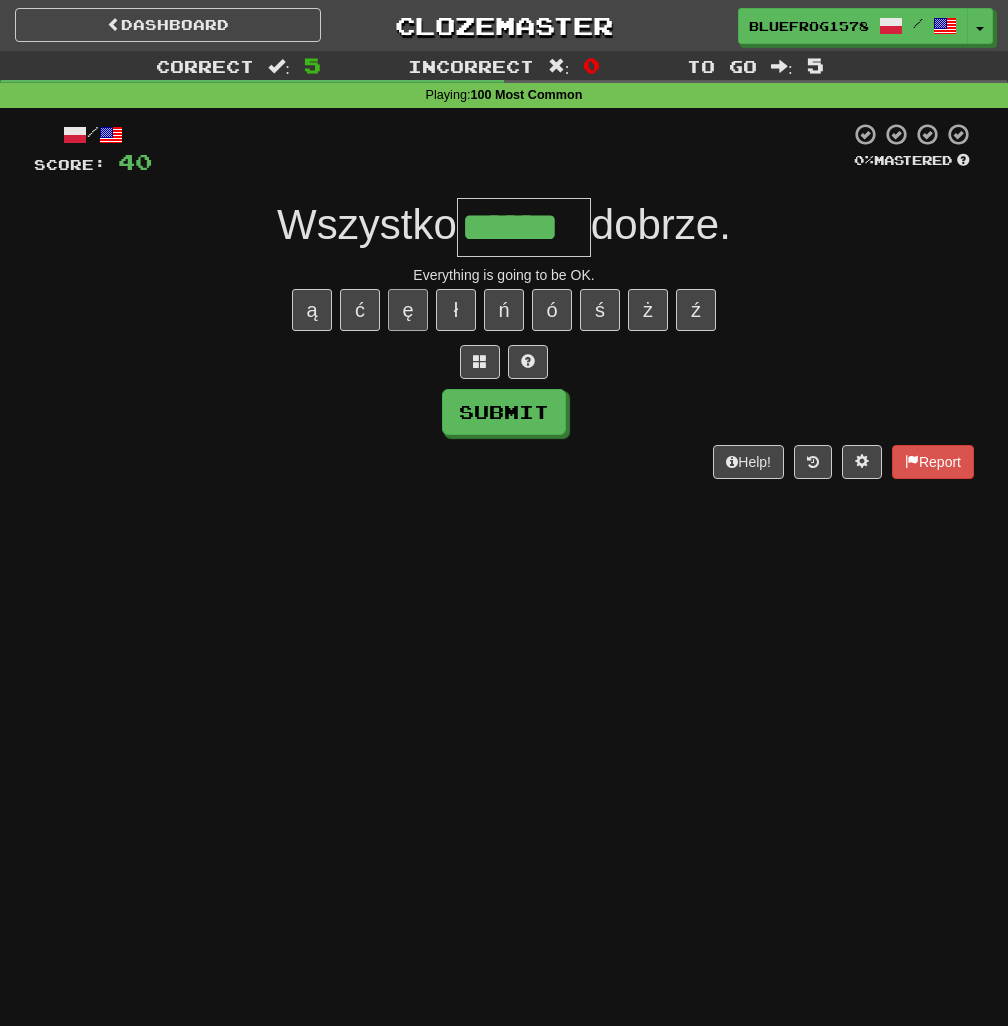 type on "******" 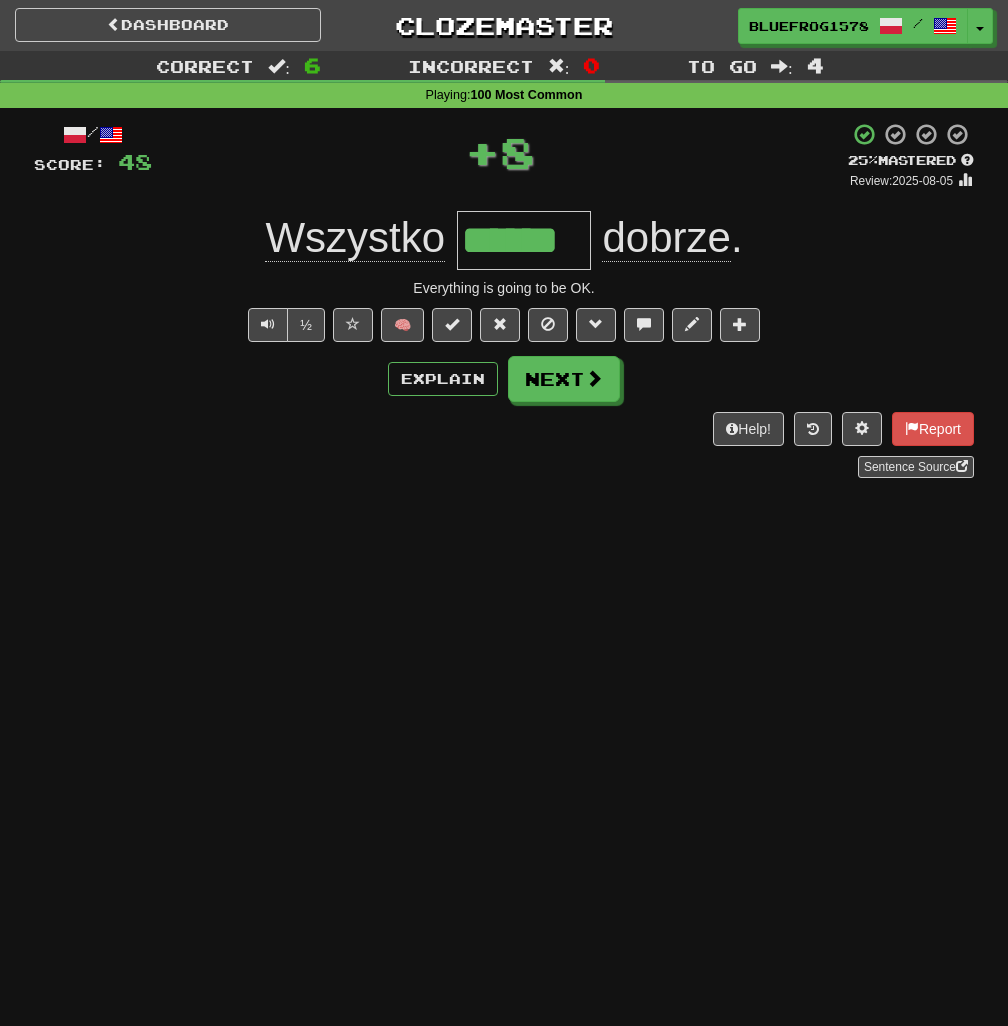 type 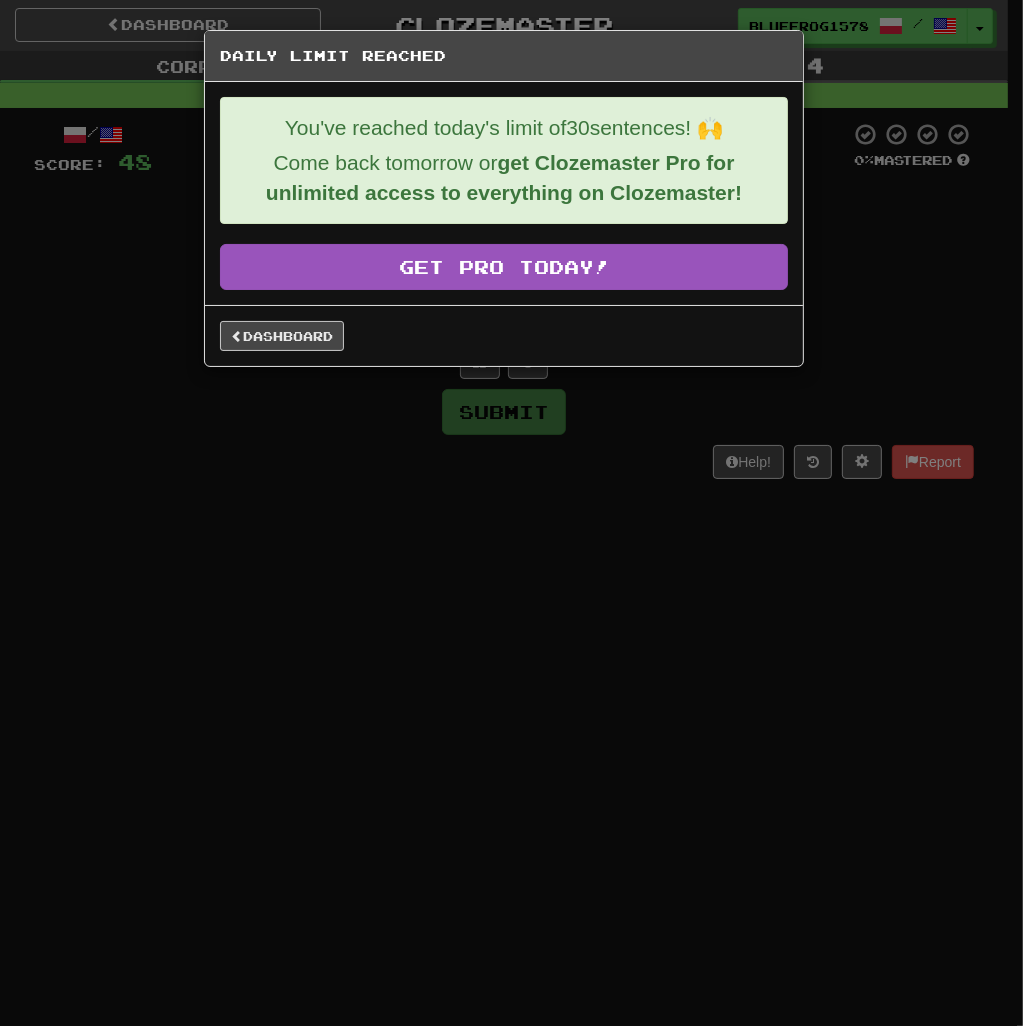 click on "Daily Limit Reached You've reached today's limit of  30  sentences! 🙌  Come back tomorrow or  get Clozemaster Pro for unlimited access to everything on Clozemaster! Get Pro Today! Dashboard" at bounding box center (511, 513) 